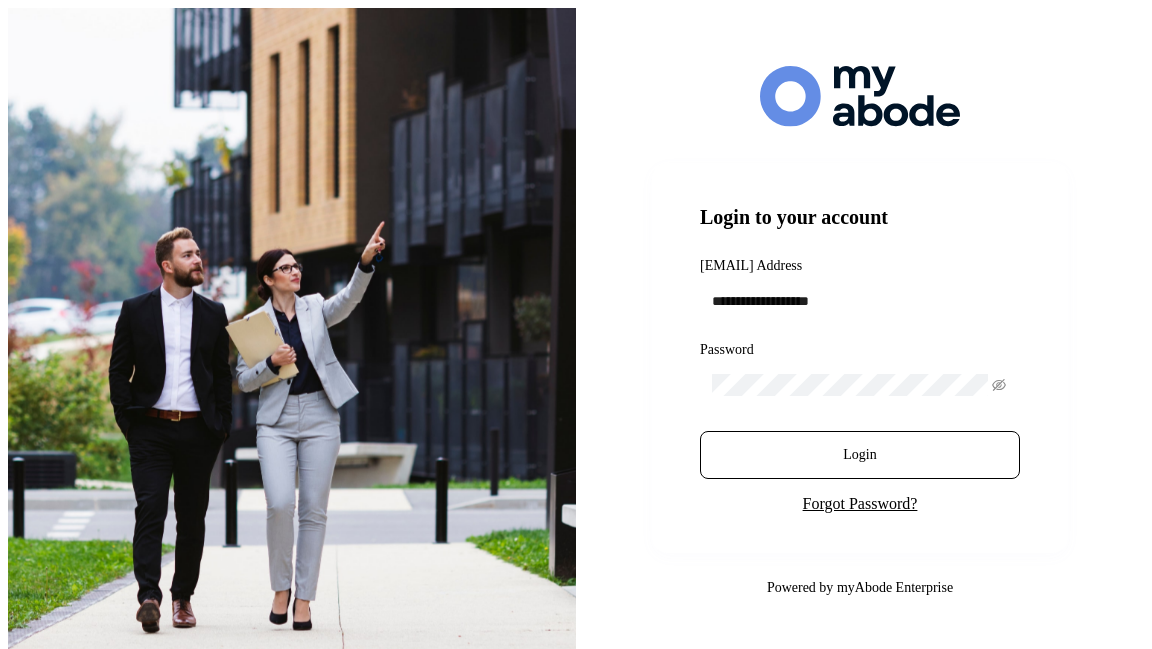 scroll, scrollTop: 0, scrollLeft: 0, axis: both 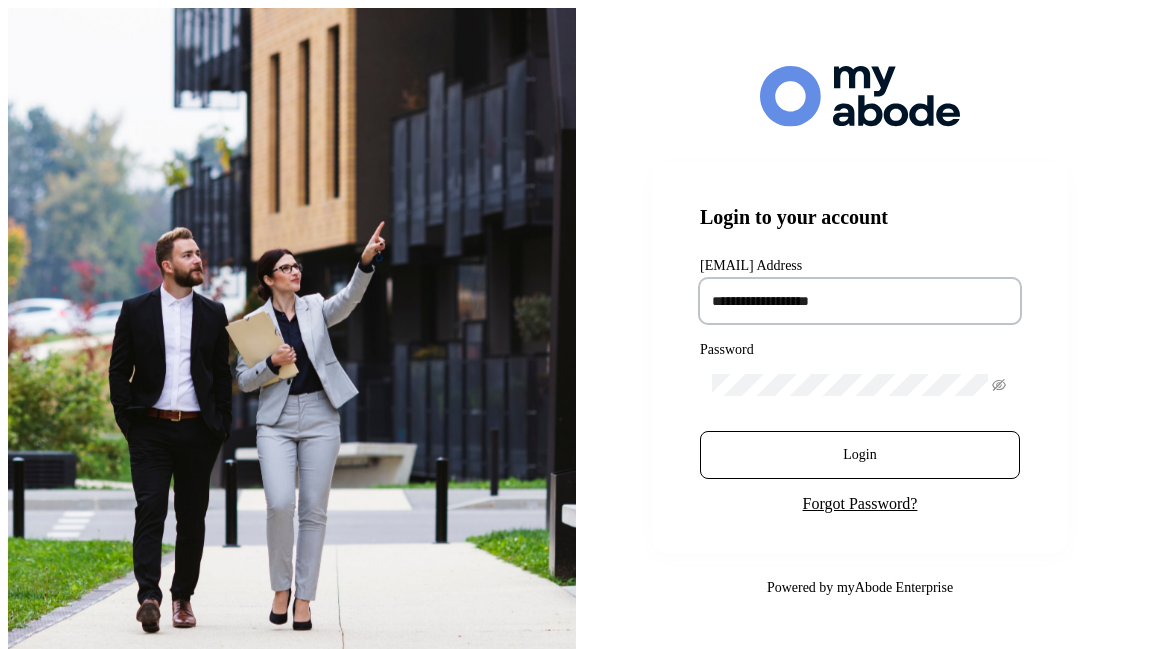 click at bounding box center [860, 301] 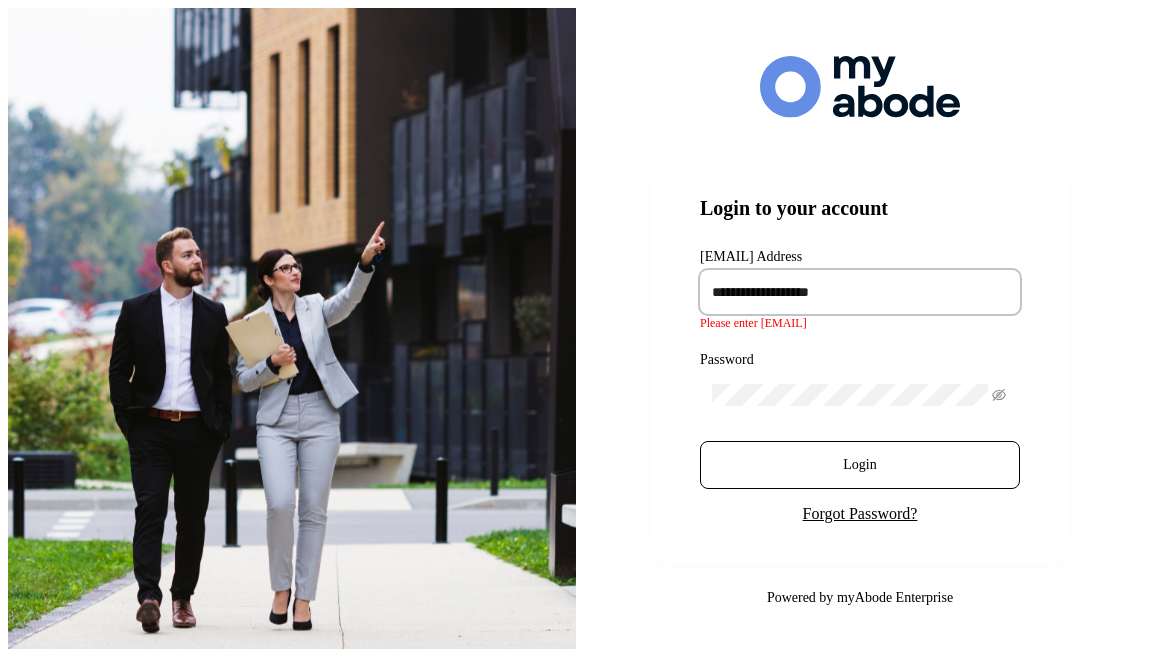 type on "**********" 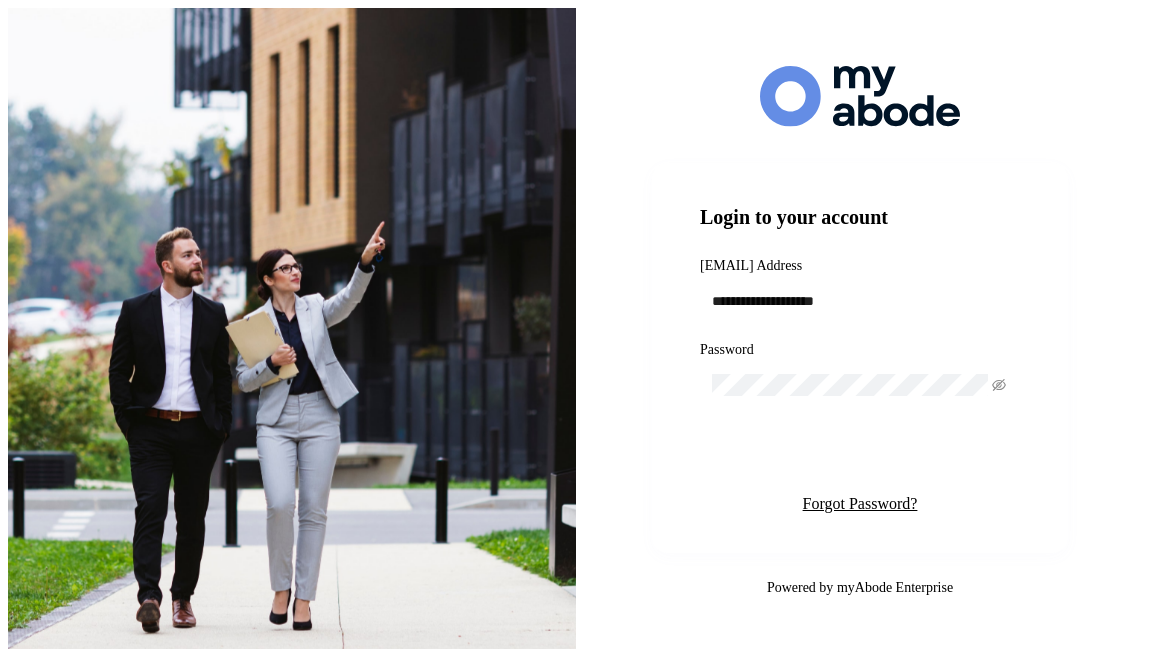 click on "Login" at bounding box center [860, 455] 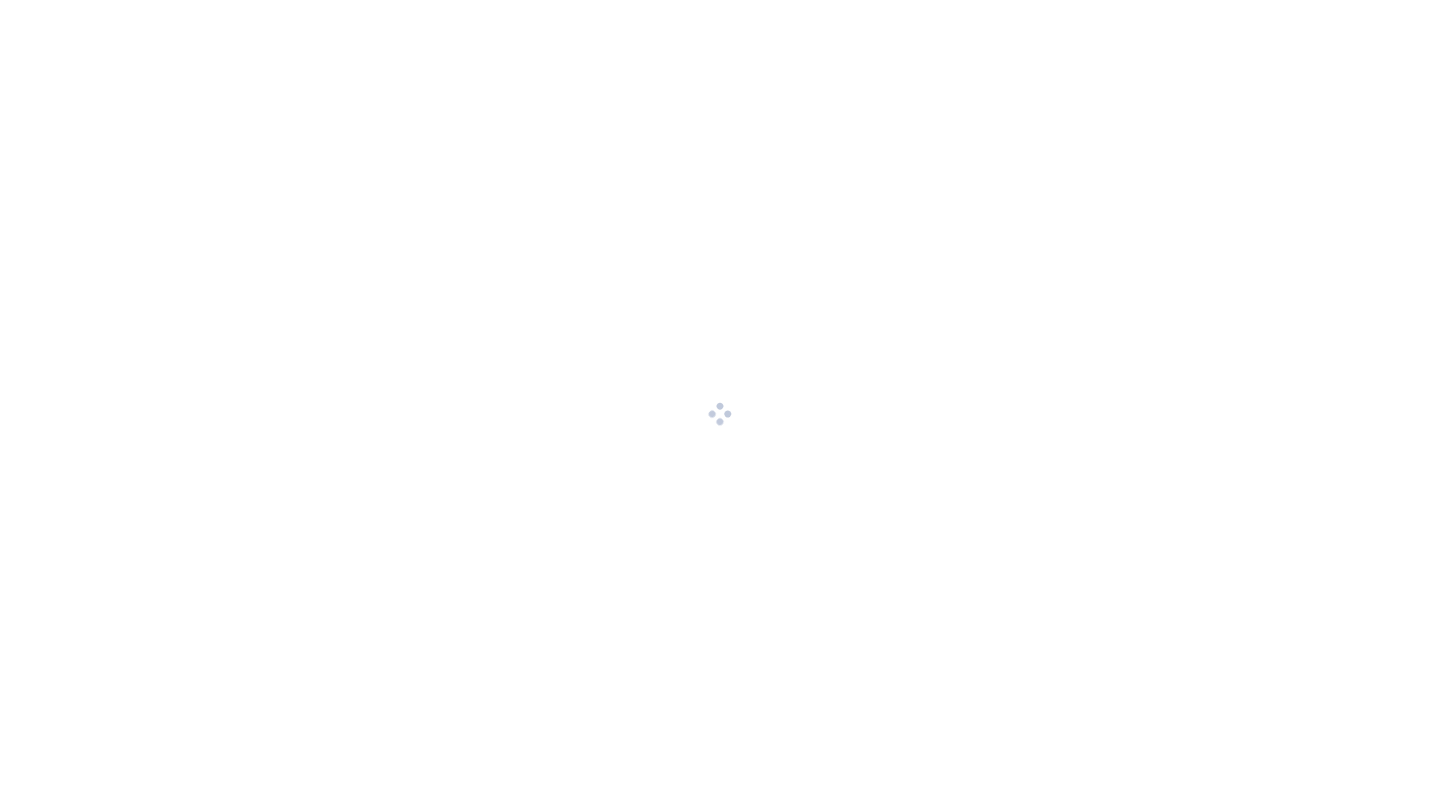 scroll, scrollTop: 0, scrollLeft: 0, axis: both 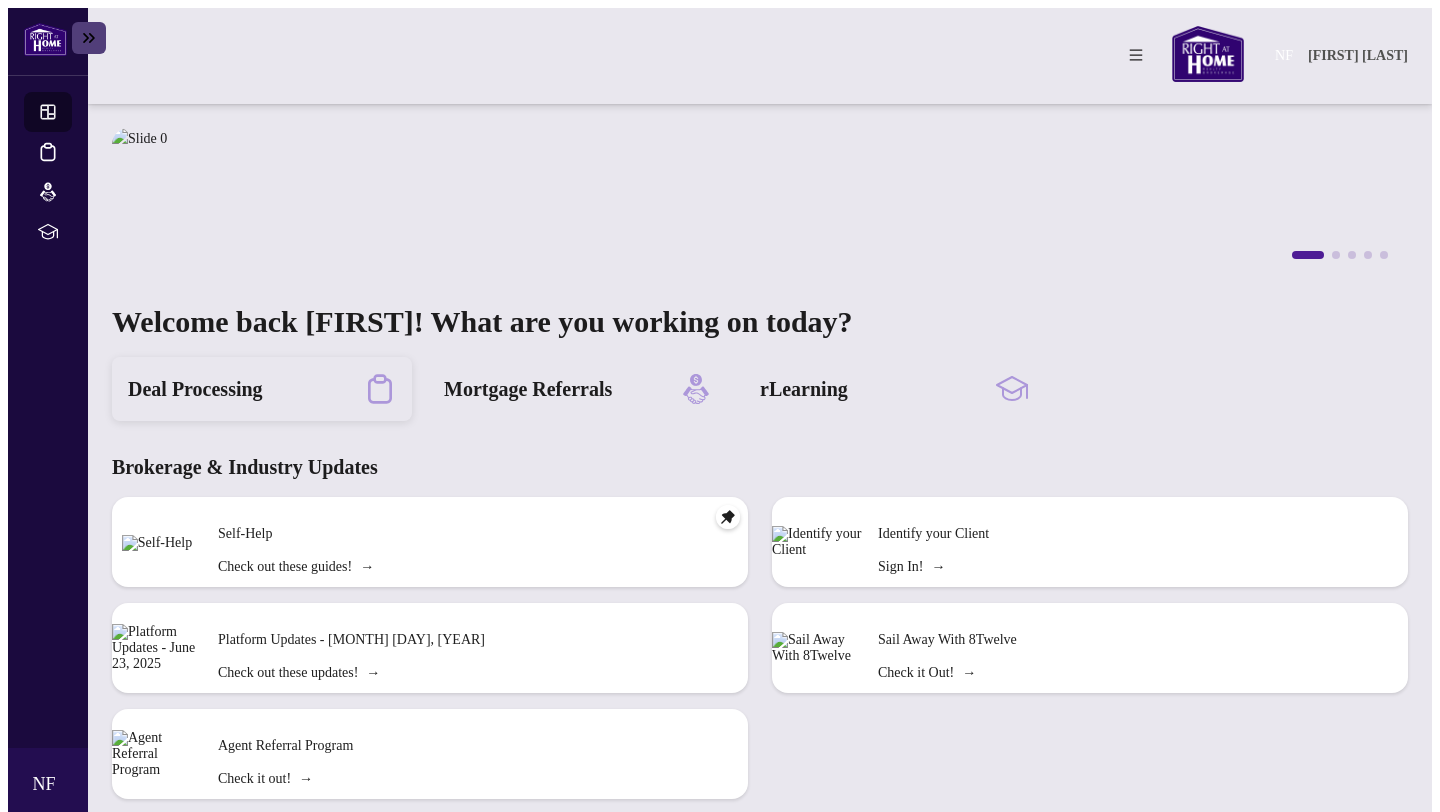 click on "Deal Processing" at bounding box center (262, 389) 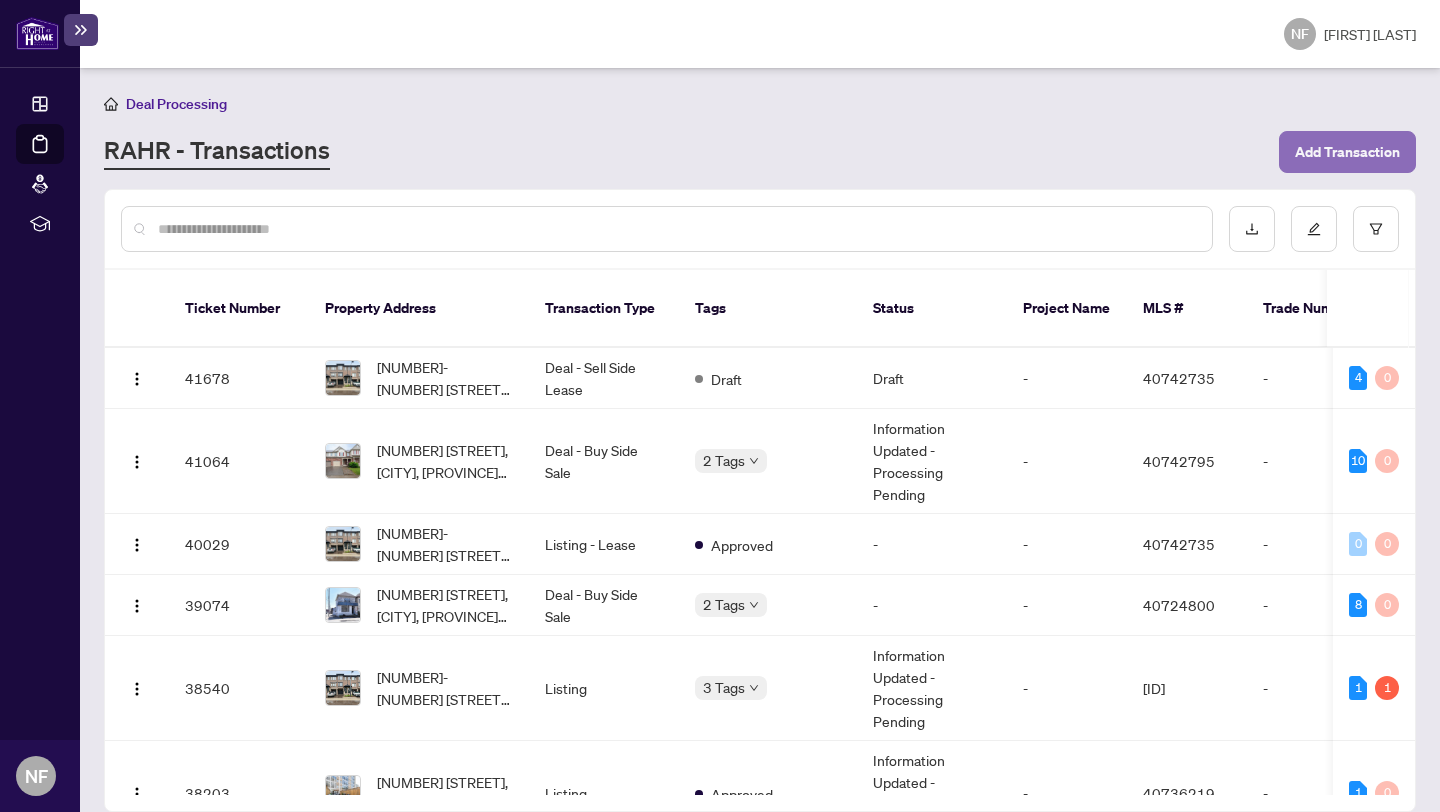 click on "Add Transaction" at bounding box center (1347, 152) 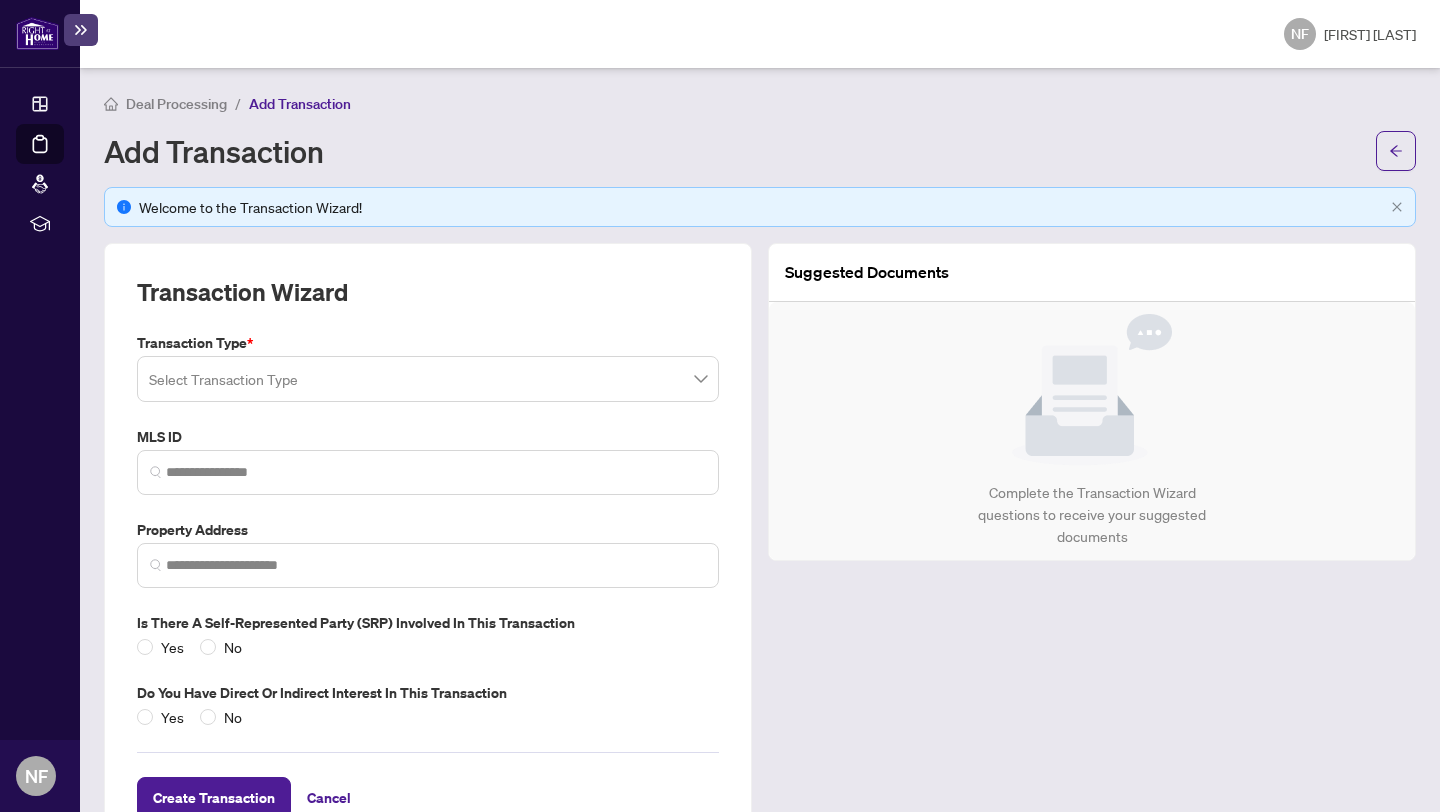 click on "Transaction Type * Select Transaction Type MLS ID Property Address Is there a Self-represented Party (SRP) involved in this transaction Yes No Do you have direct or indirect interest in this transaction Yes No" at bounding box center (428, 530) 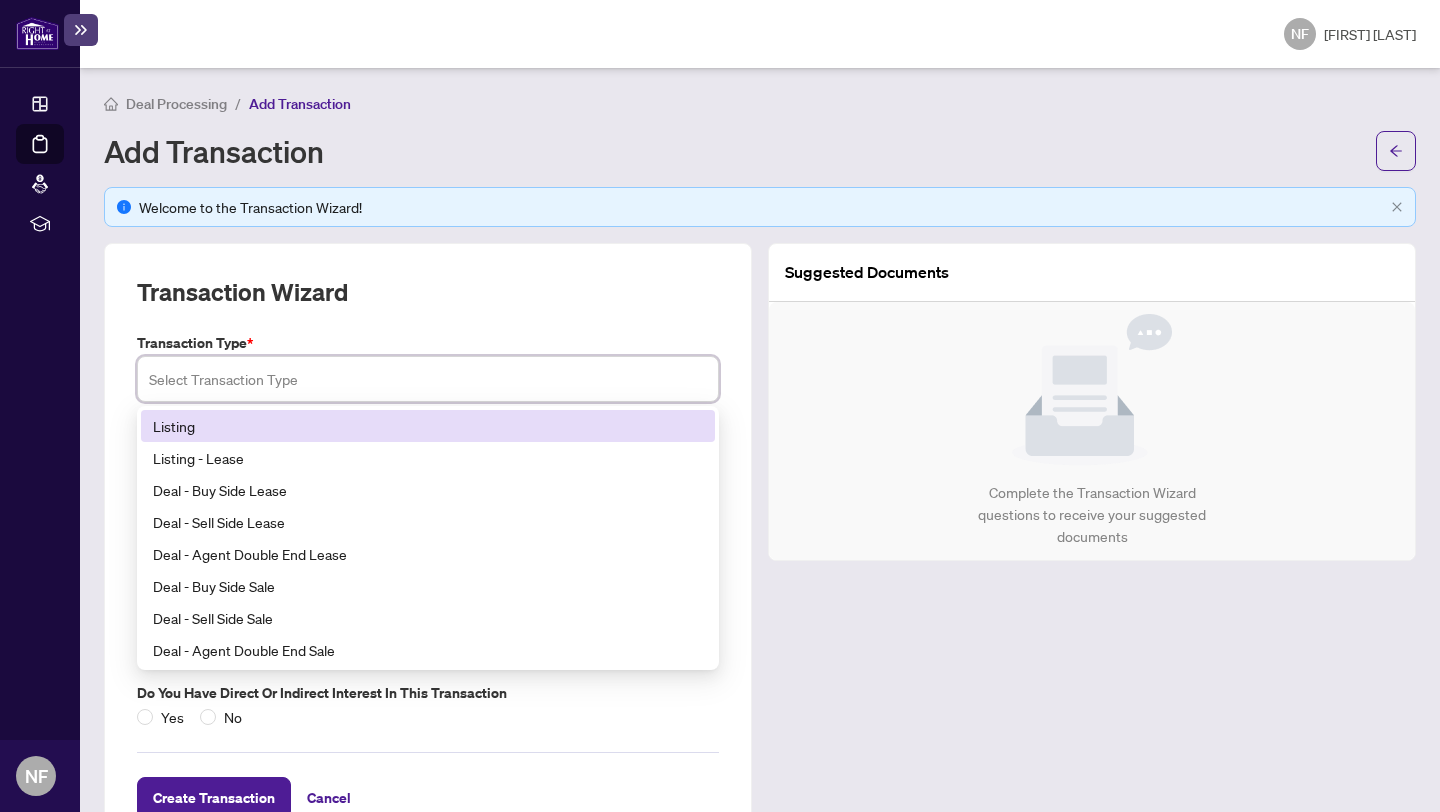 click on "Listing" at bounding box center (428, 426) 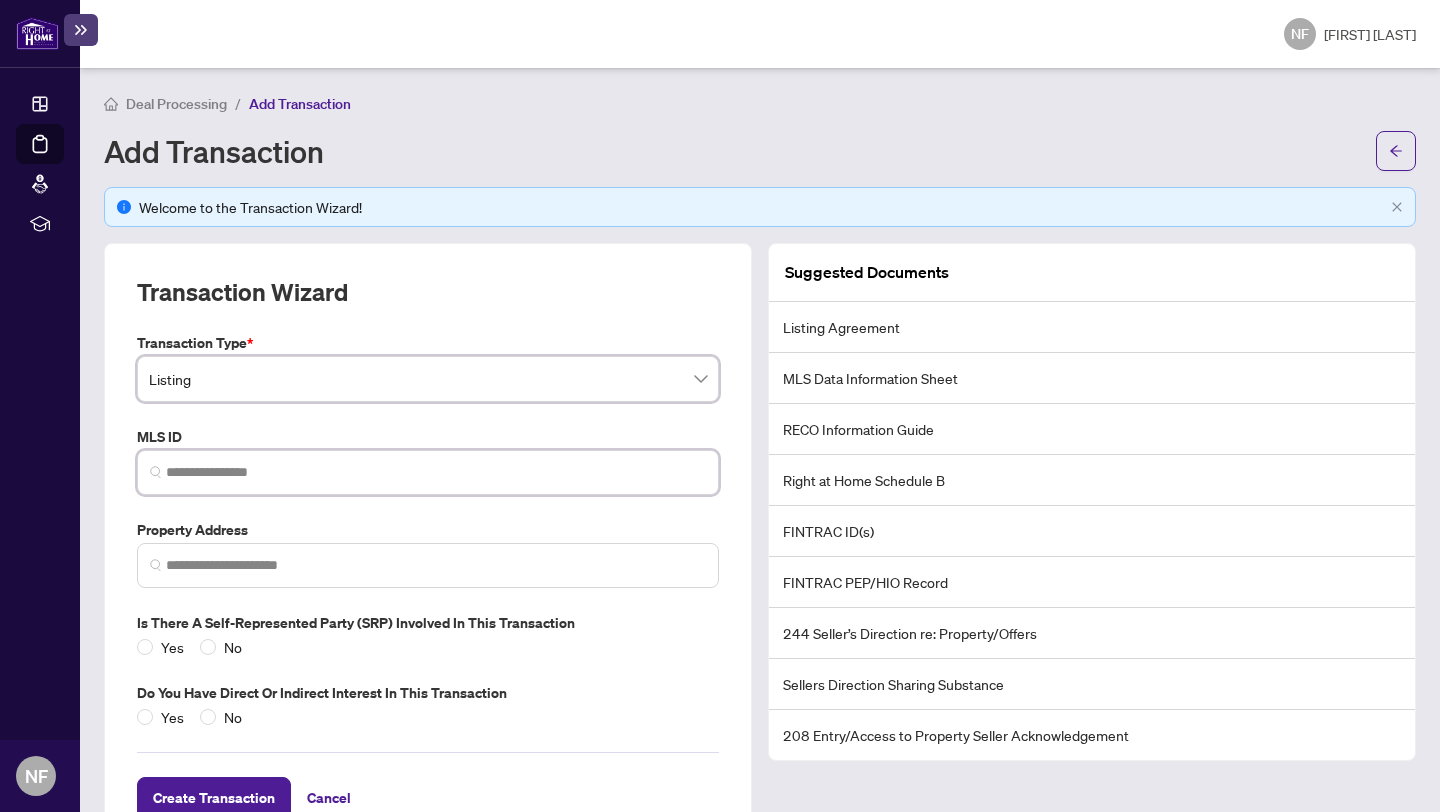click at bounding box center [436, 472] 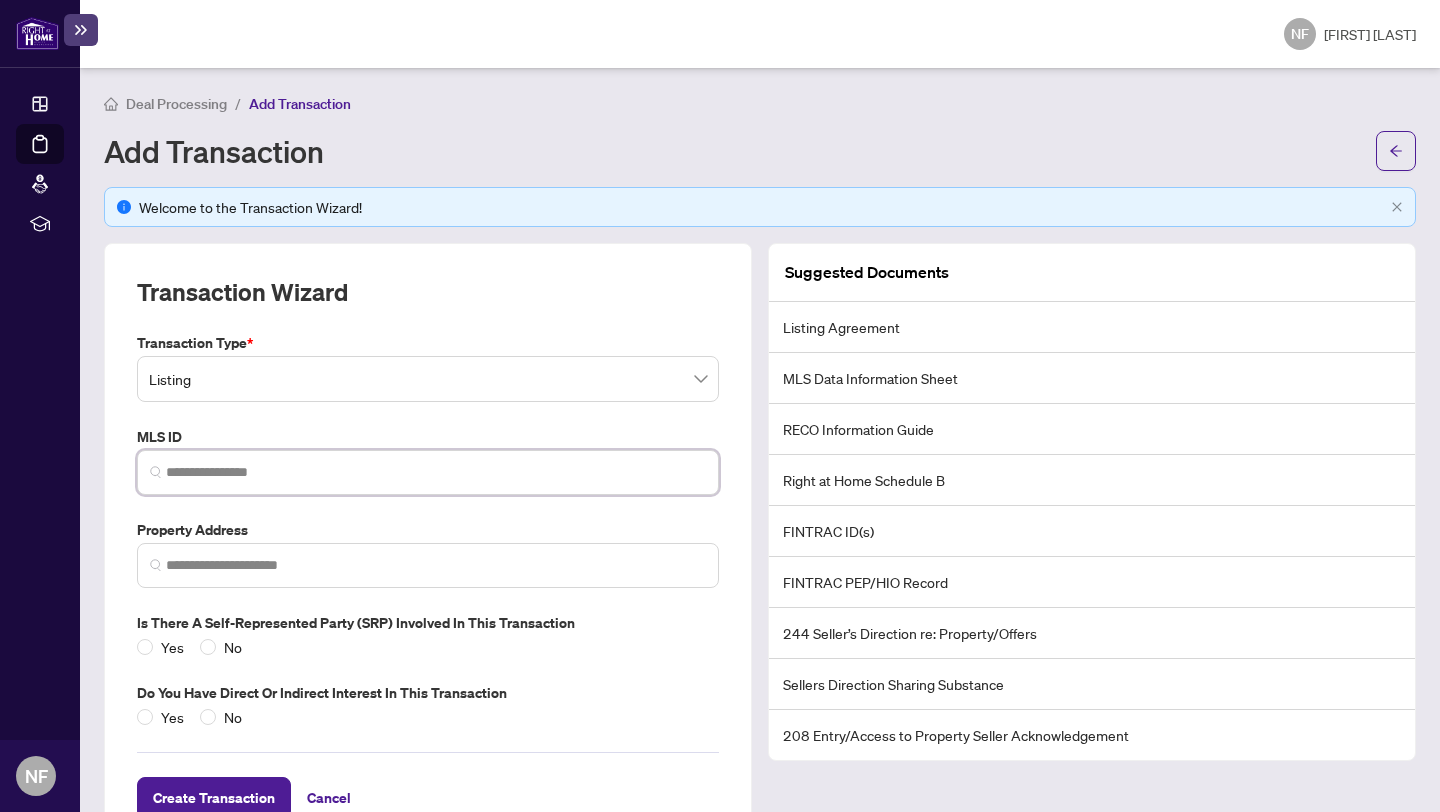 paste on "**********" 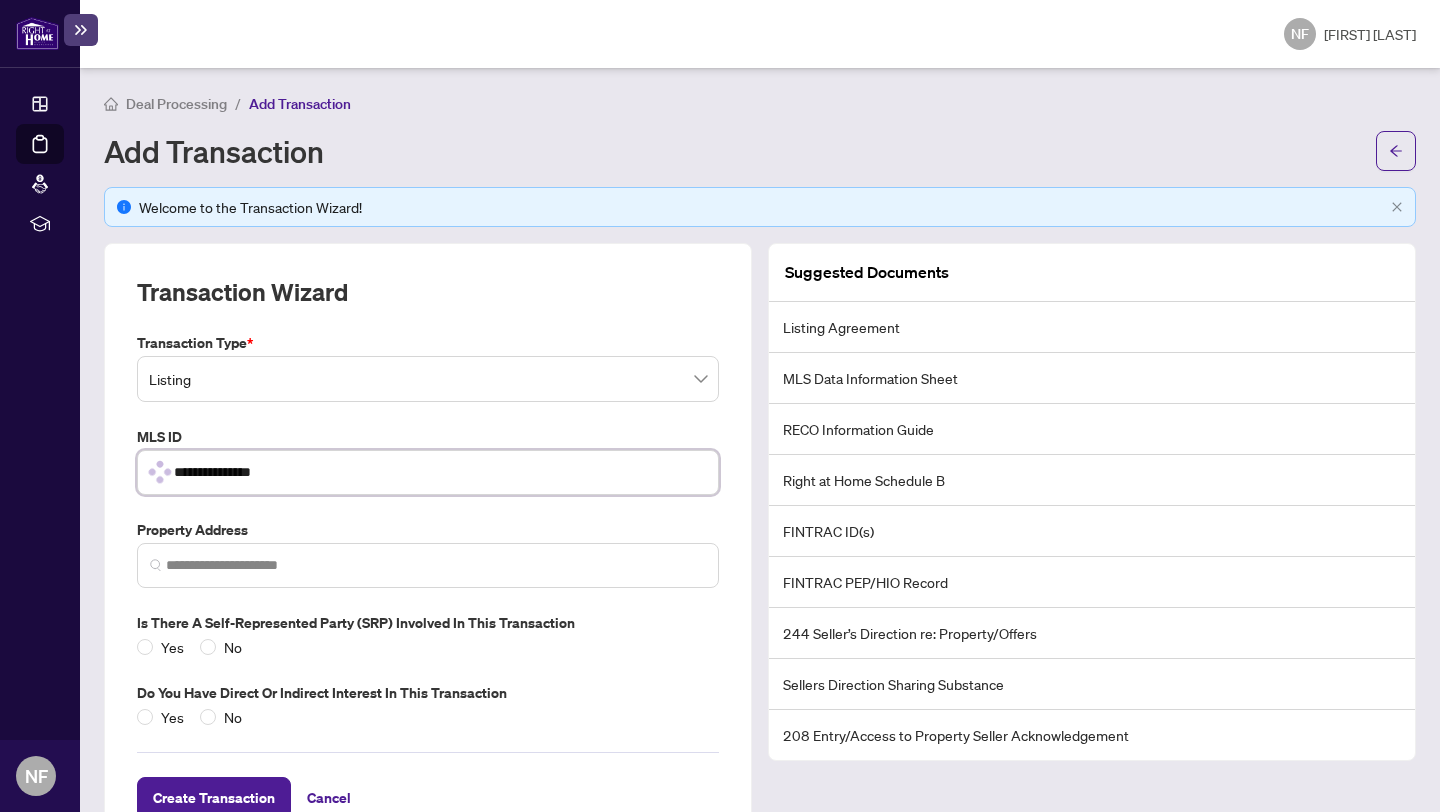 click on "**********" at bounding box center [440, 472] 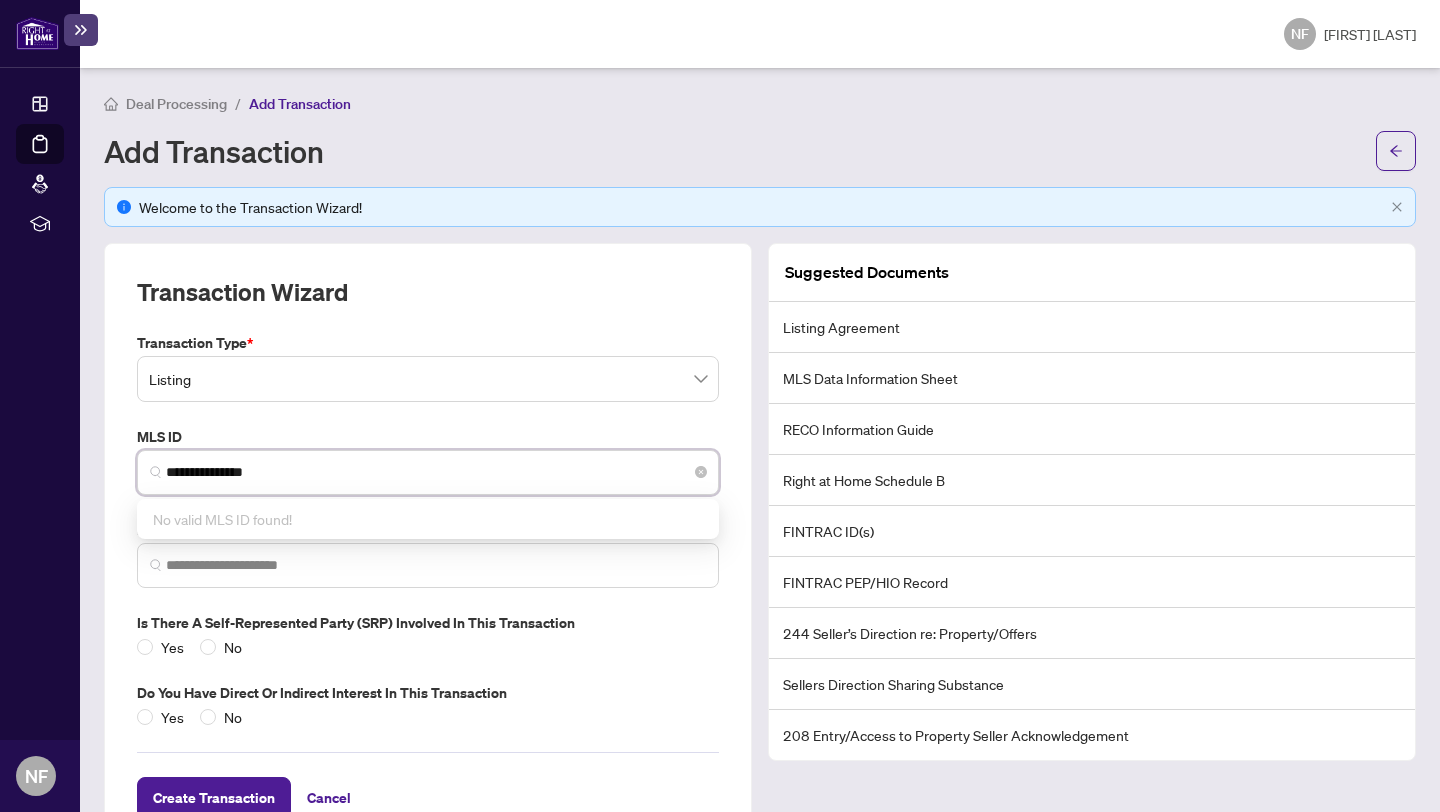 click on "**********" at bounding box center (436, 472) 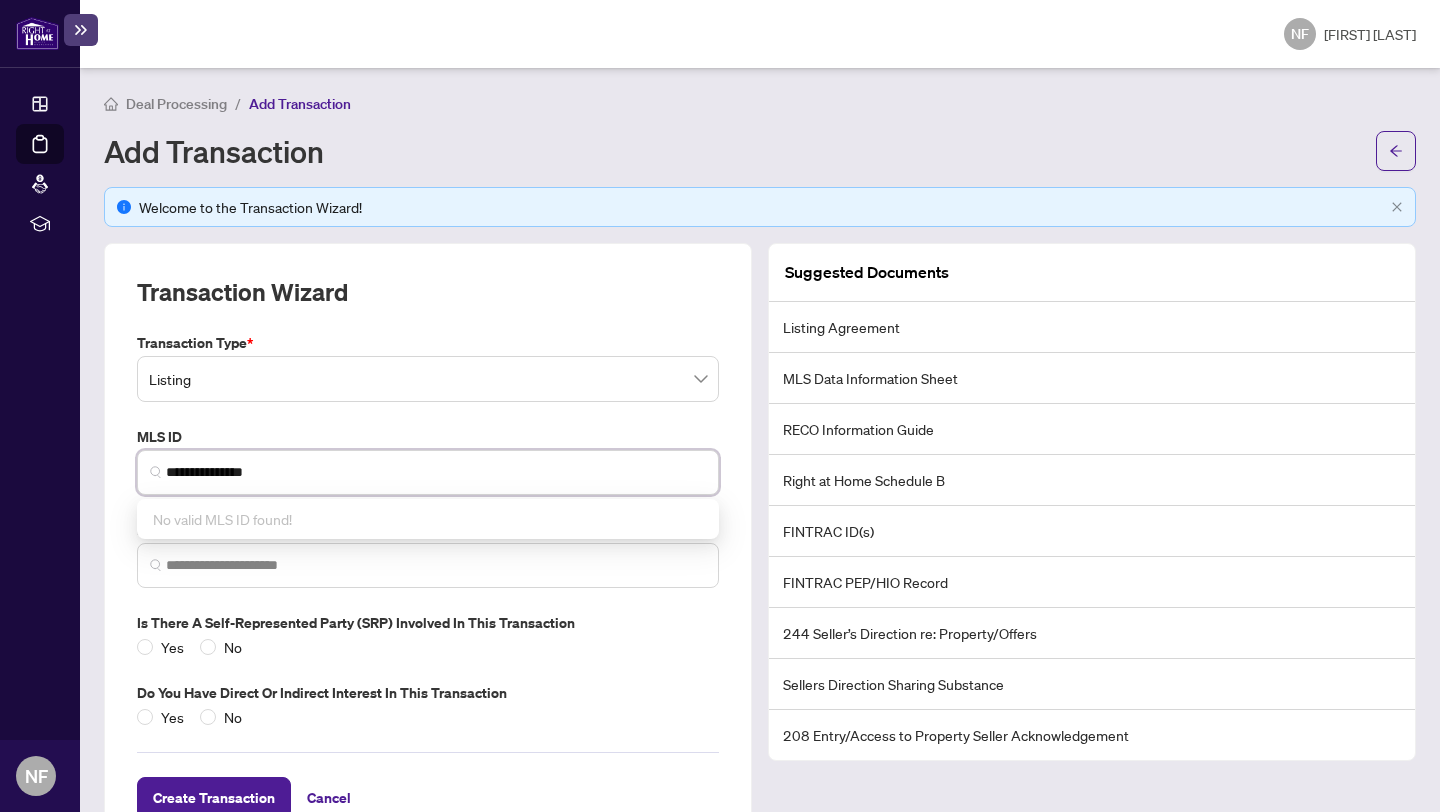 type on "**********" 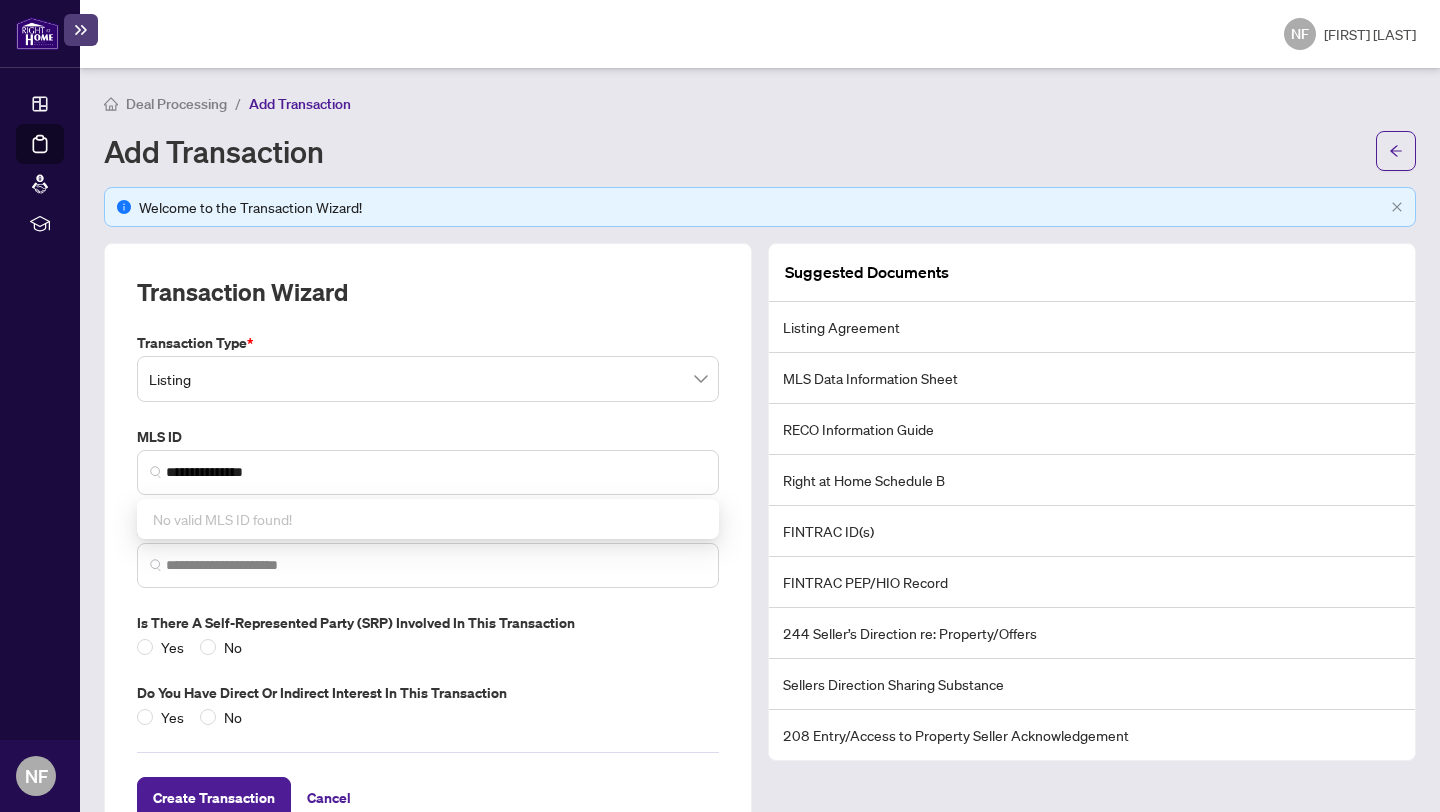 click on "**********" at bounding box center [428, 530] 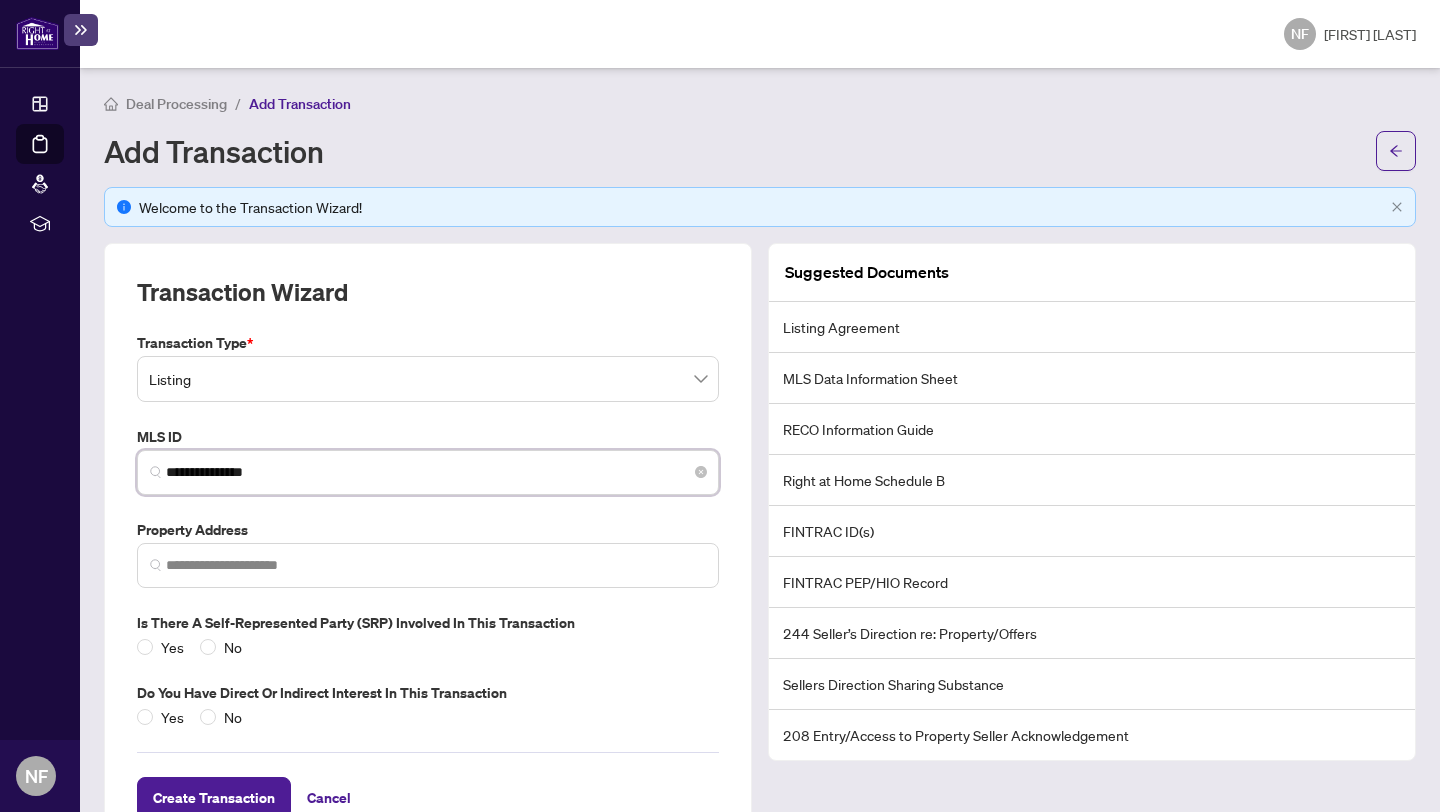 click on "**********" at bounding box center [436, 472] 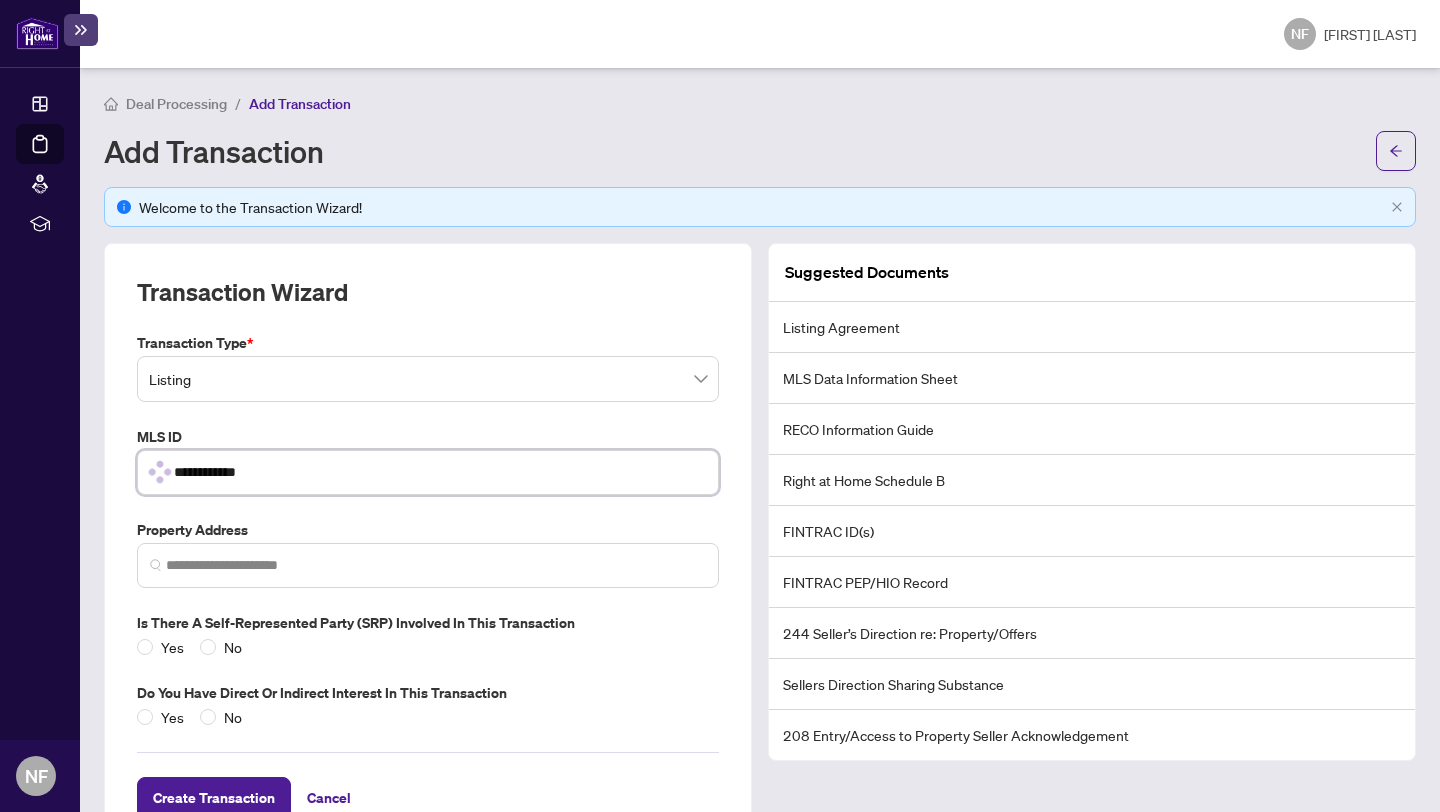 click on "**********" at bounding box center [440, 472] 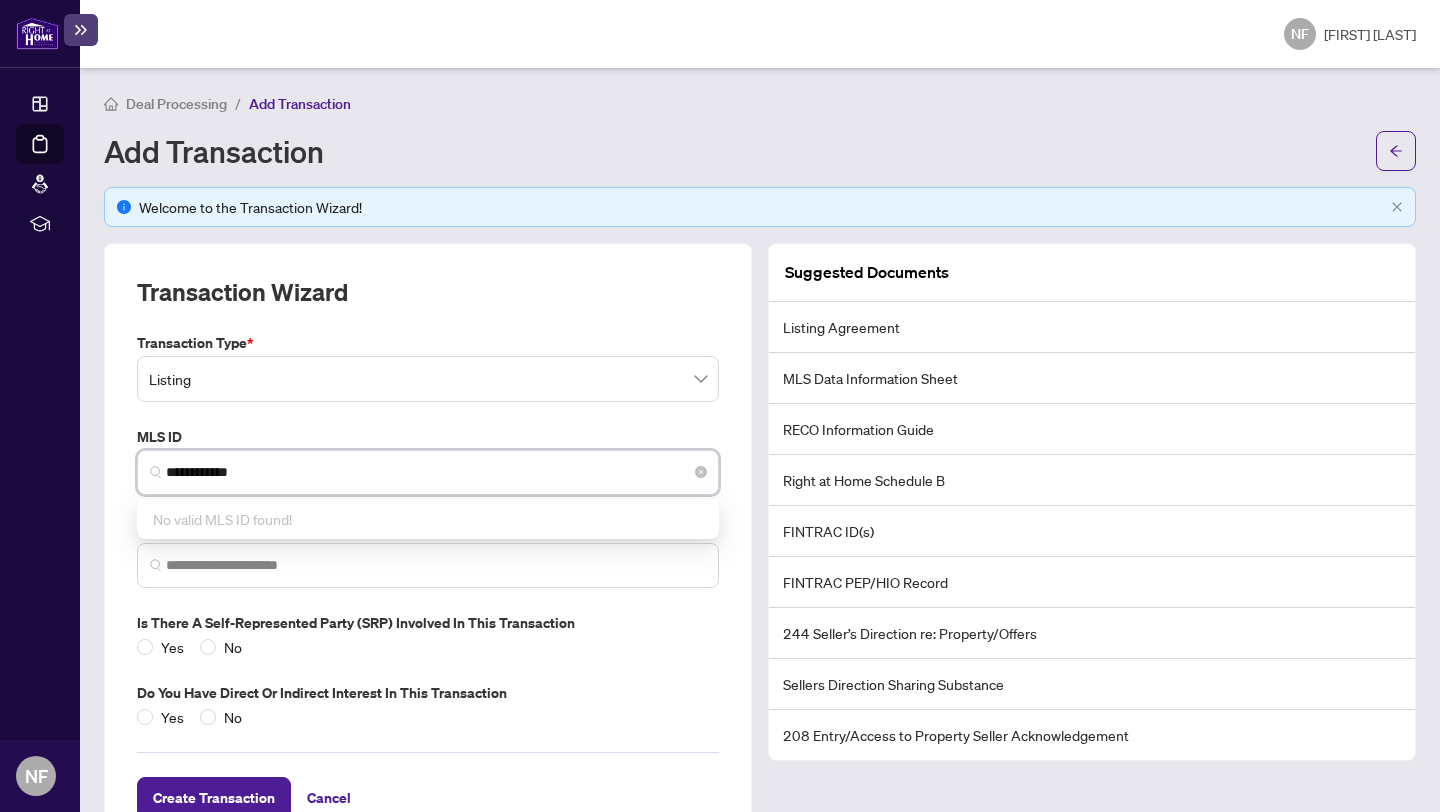 click on "**********" at bounding box center [436, 472] 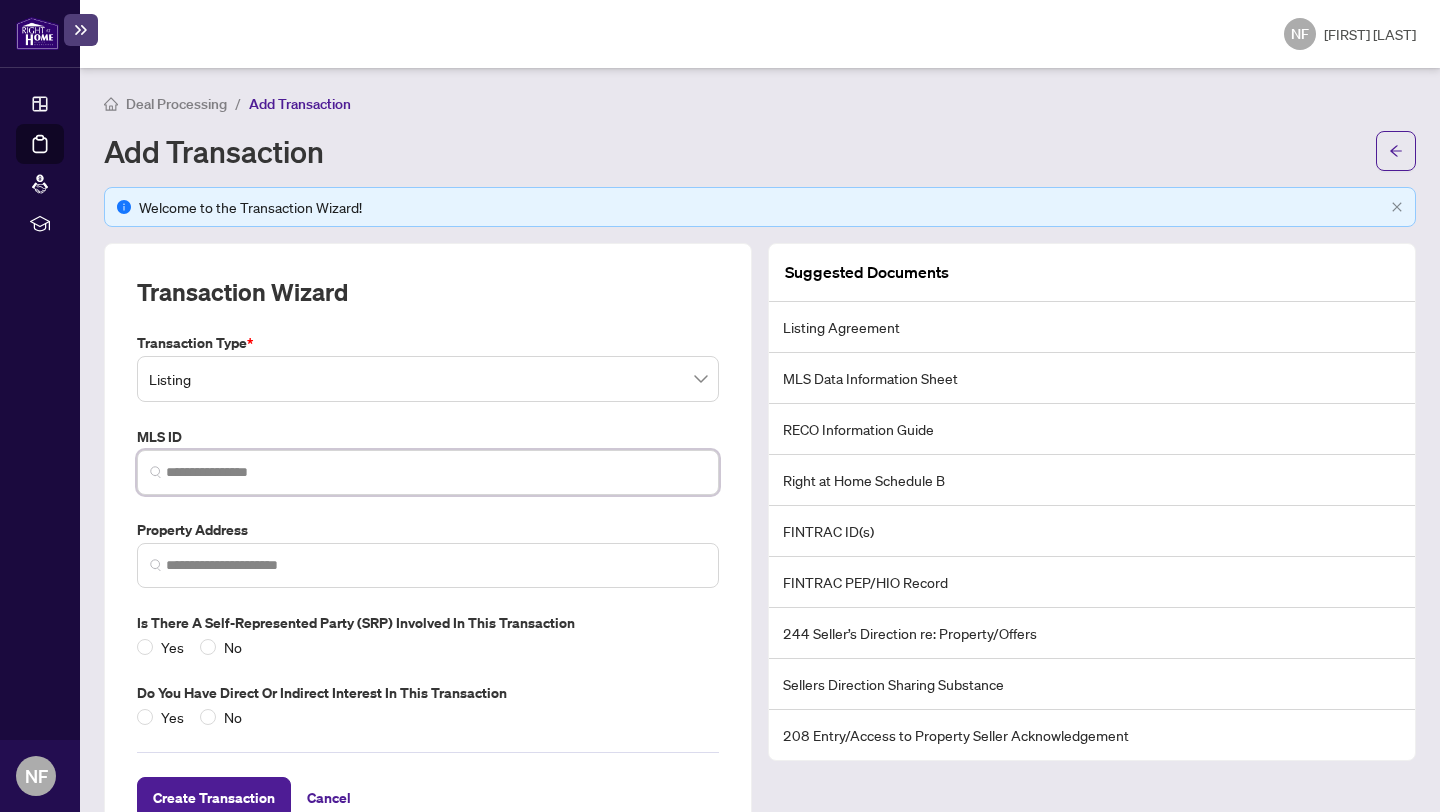 click at bounding box center (436, 472) 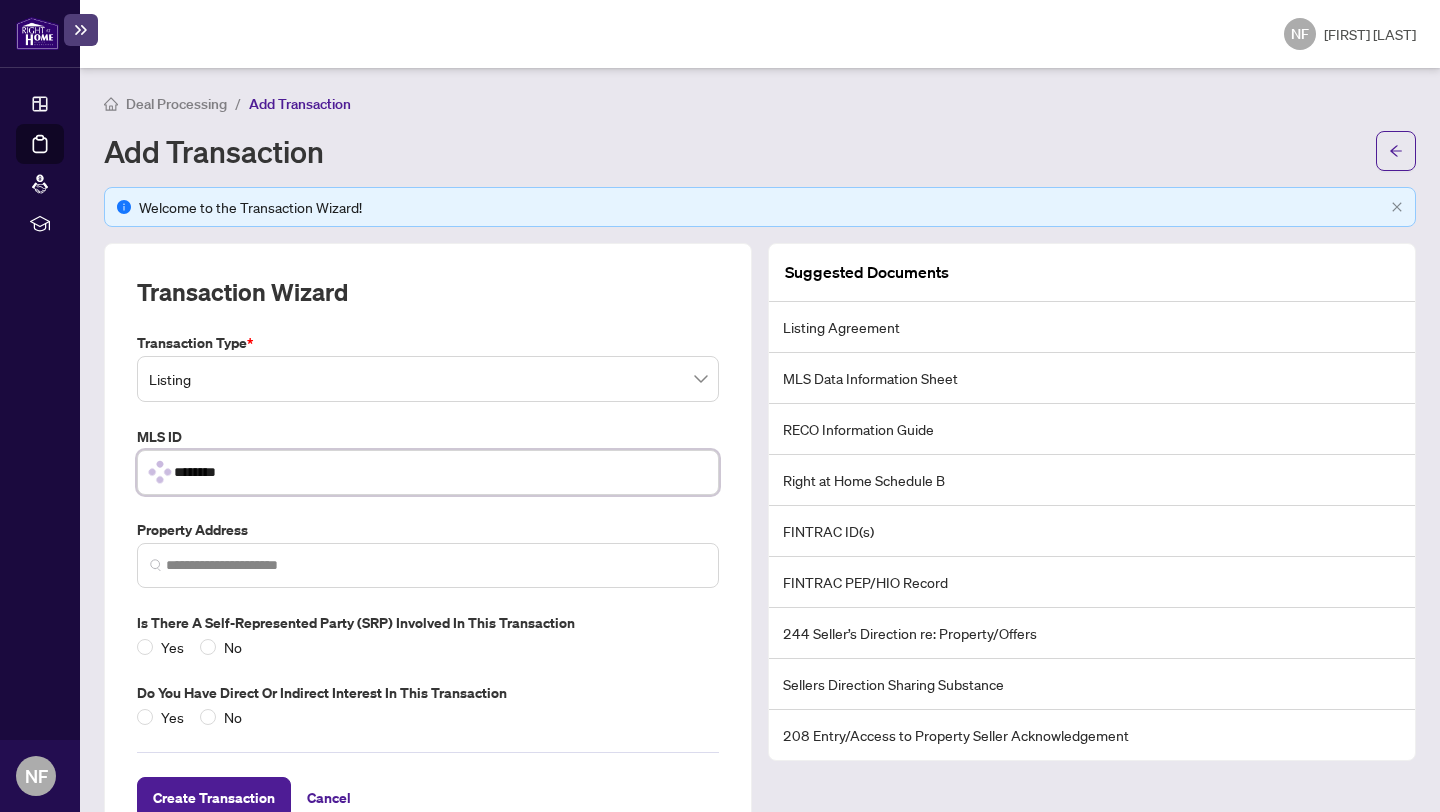 type on "********" 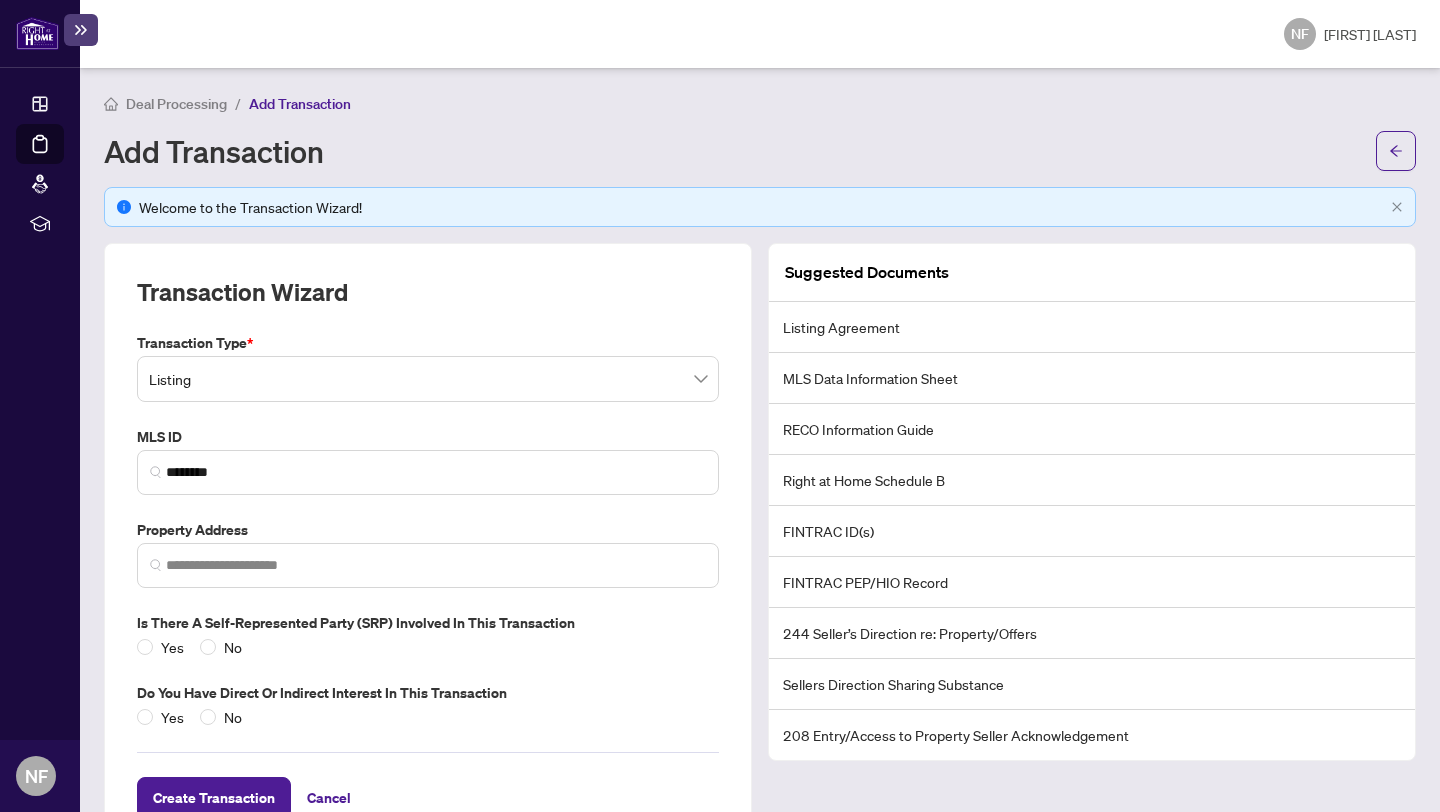 click on "Transaction Type * Listing 13 14 Listing Listing - Lease Deal - Buy Side Lease Deal - Sell Side Lease Deal - Agent Double End Lease Deal - Buy Side Sale Deal - Sell Side Sale Deal - Agent Double End Sale Deal - Sell Side Assignment Deal - Buy Side Assignment MLS ID 40746404 ******** No valid MLS ID found! Property Address Is there a Self-represented Party (SRP) involved in this transaction Yes No Do you have direct or indirect interest in this transaction Yes No" at bounding box center (428, 530) 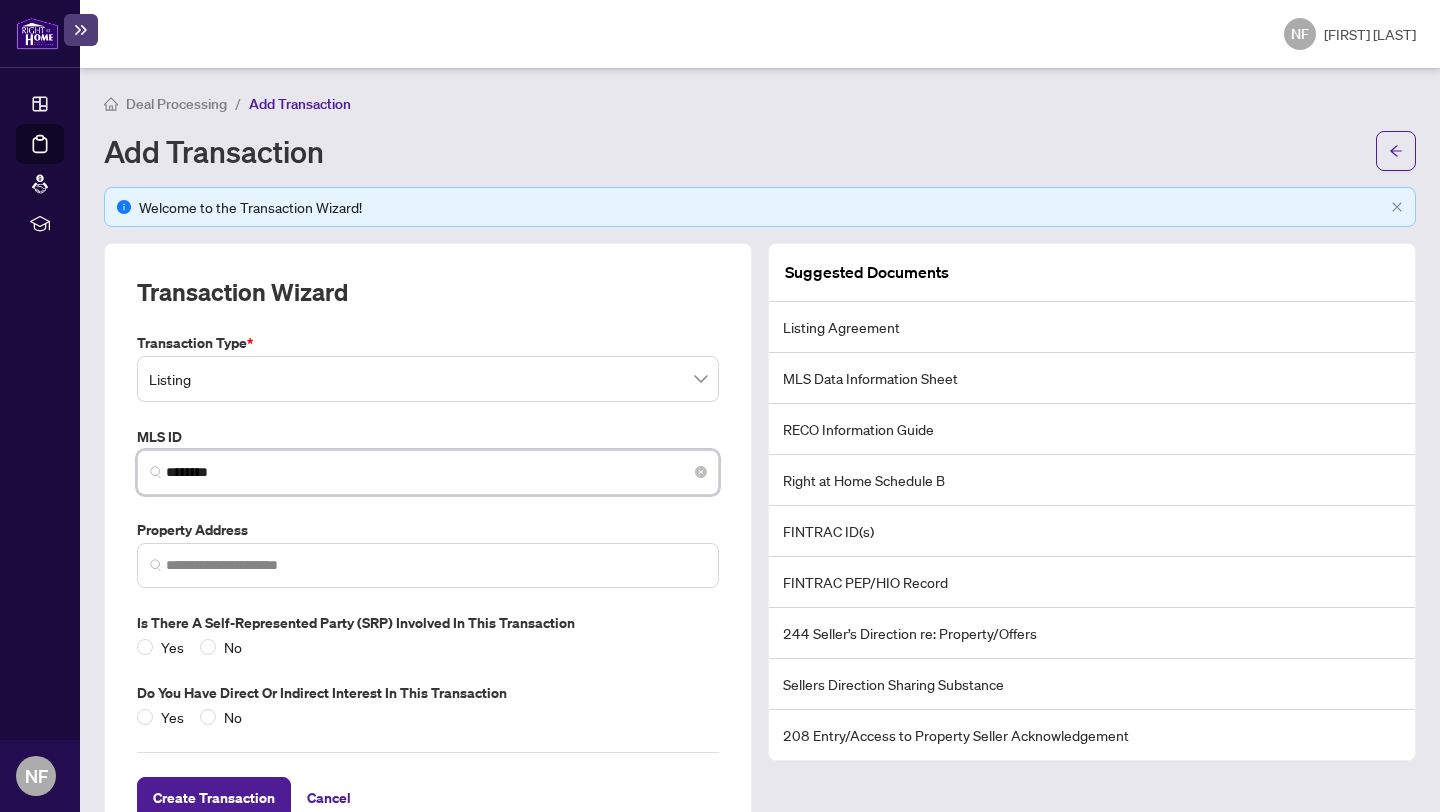 click on "********" at bounding box center (436, 472) 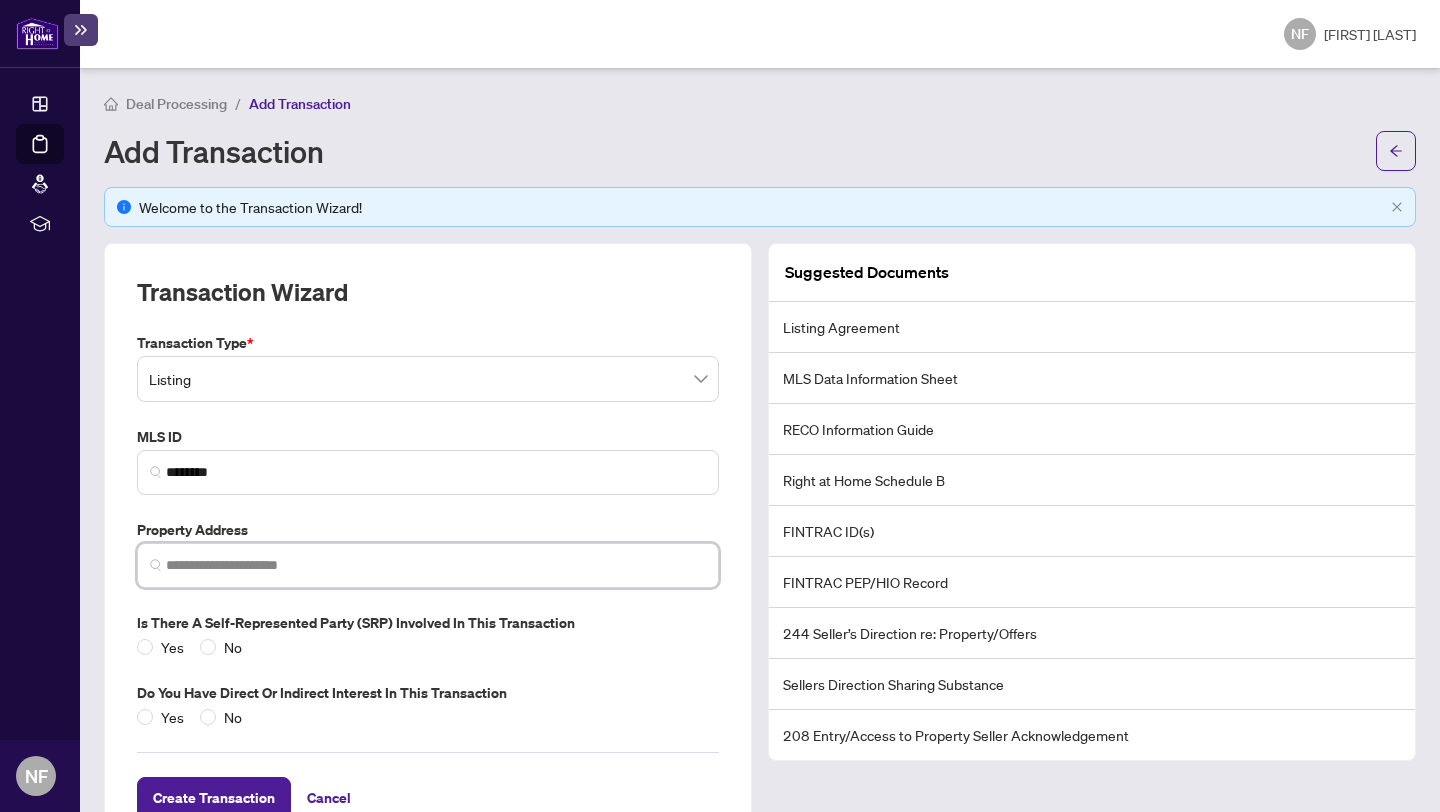 click at bounding box center (436, 565) 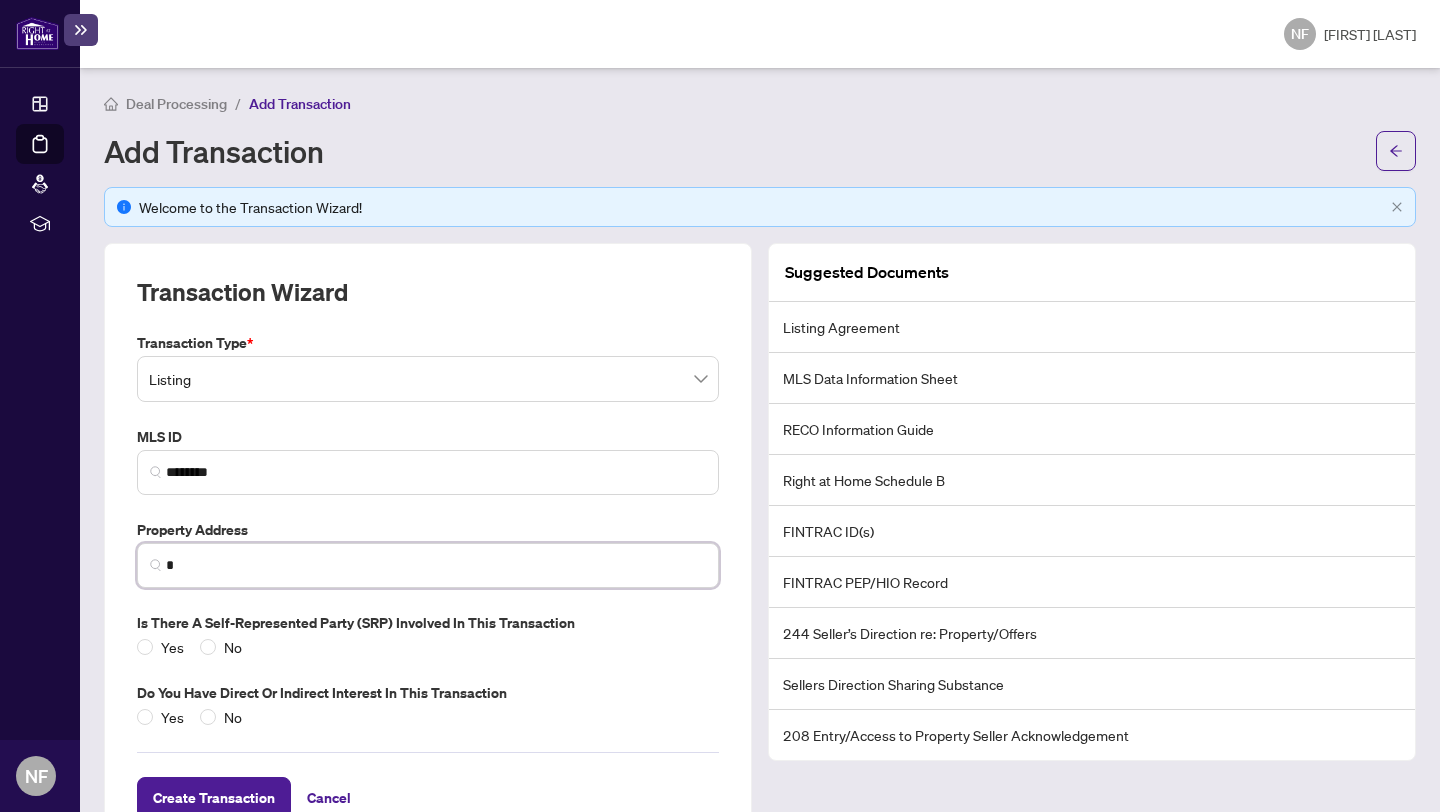 click at bounding box center [436, 565] 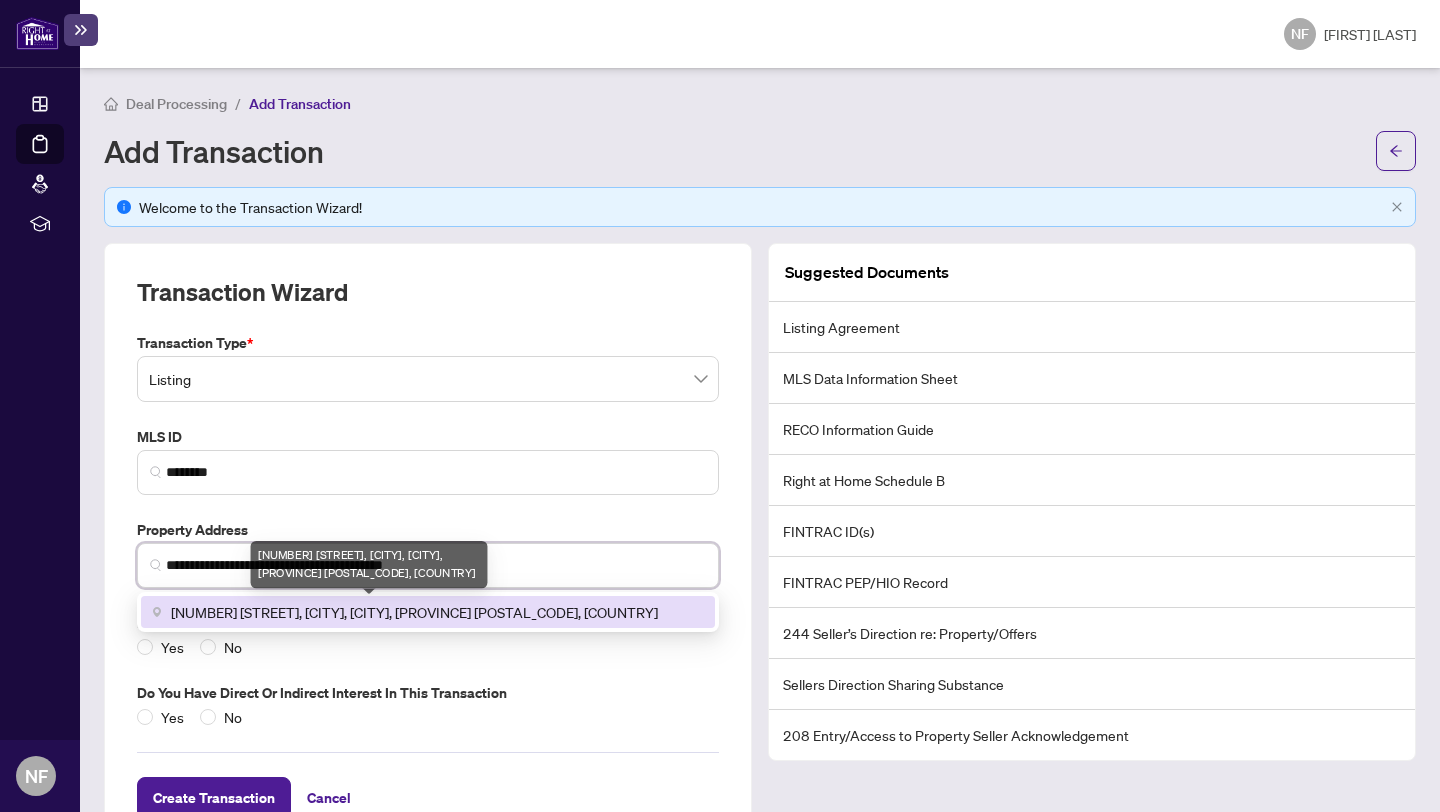 click on "336 Robina Road, Ancaster, Hamilton, Ontario L9G 2L8, Canada" at bounding box center (414, 612) 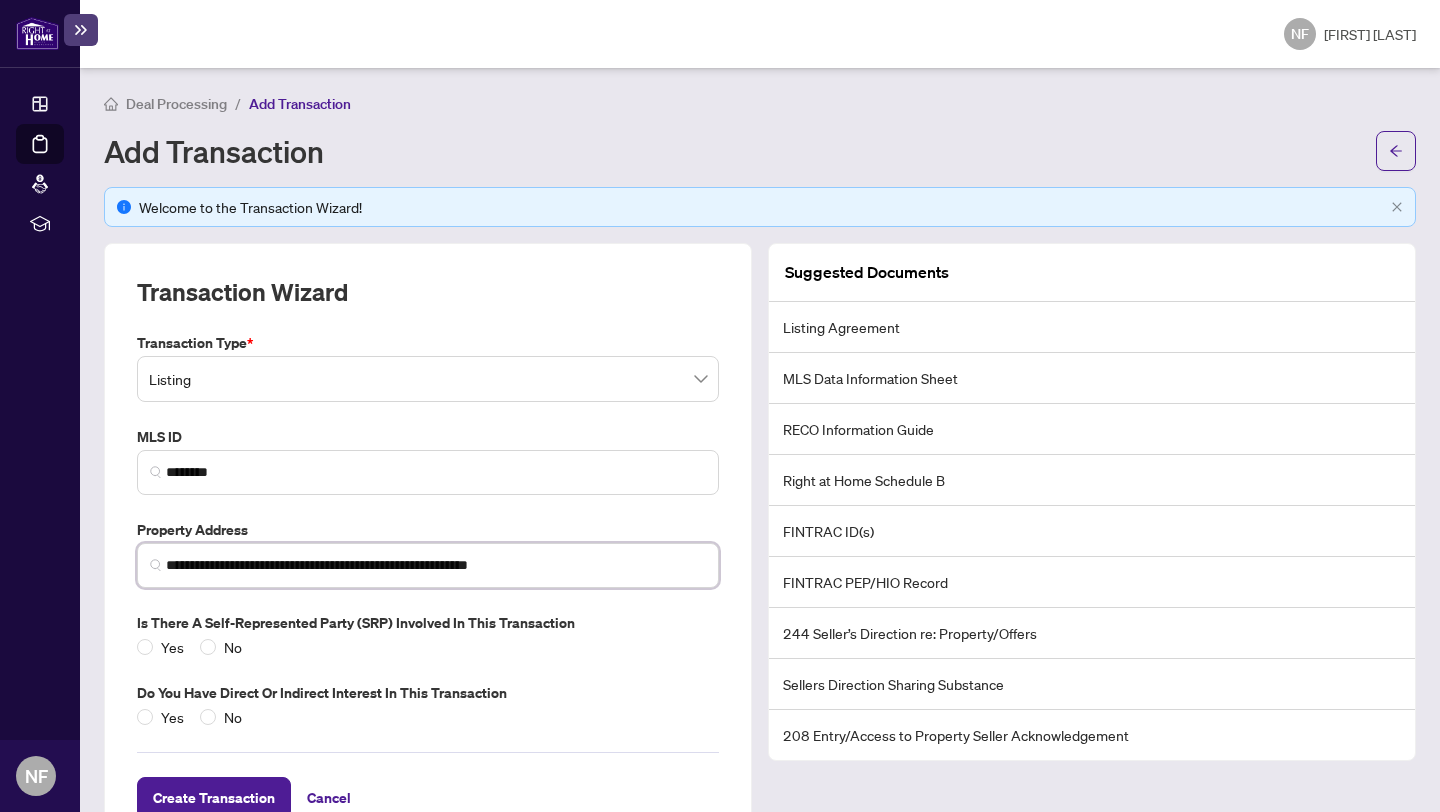 scroll, scrollTop: 63, scrollLeft: 0, axis: vertical 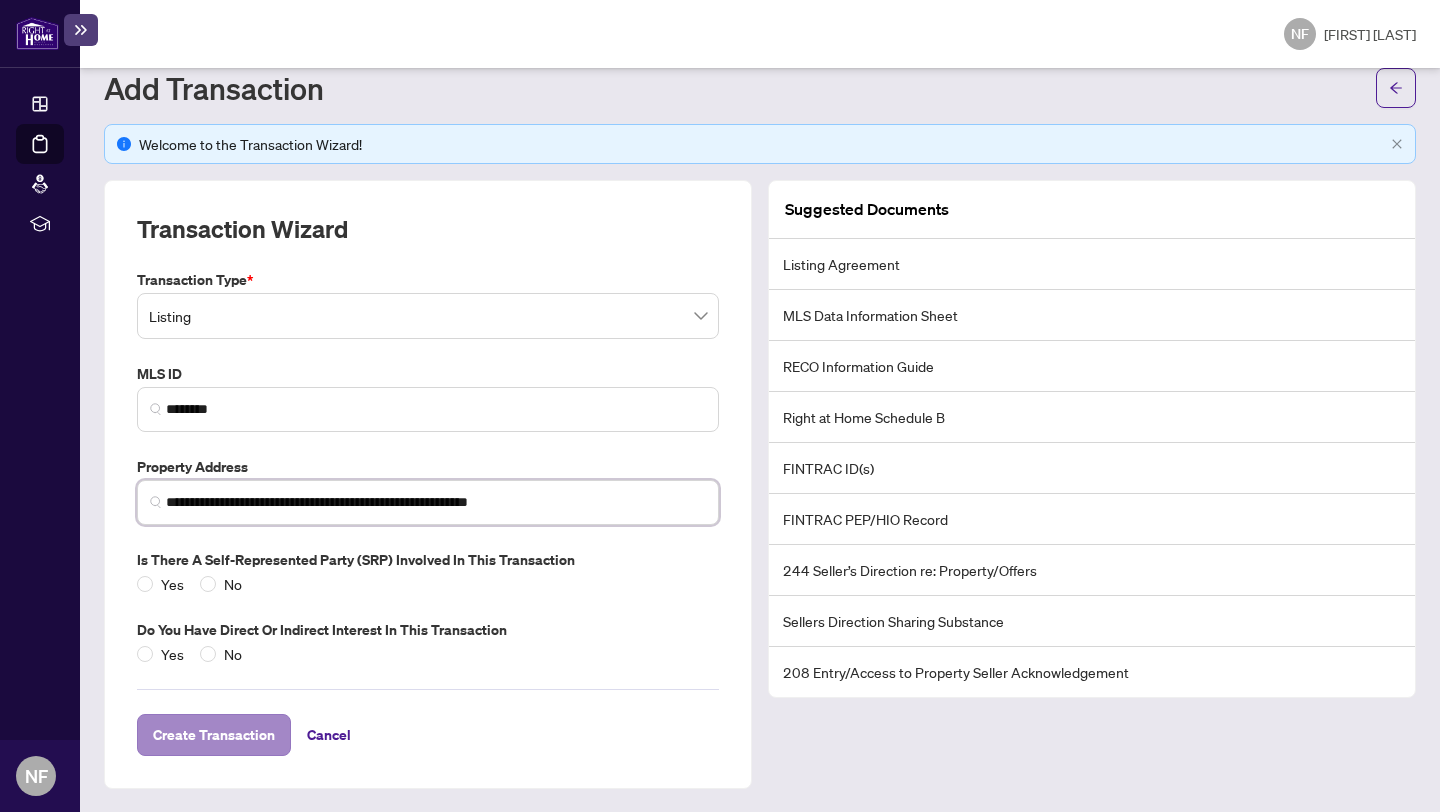 type on "**********" 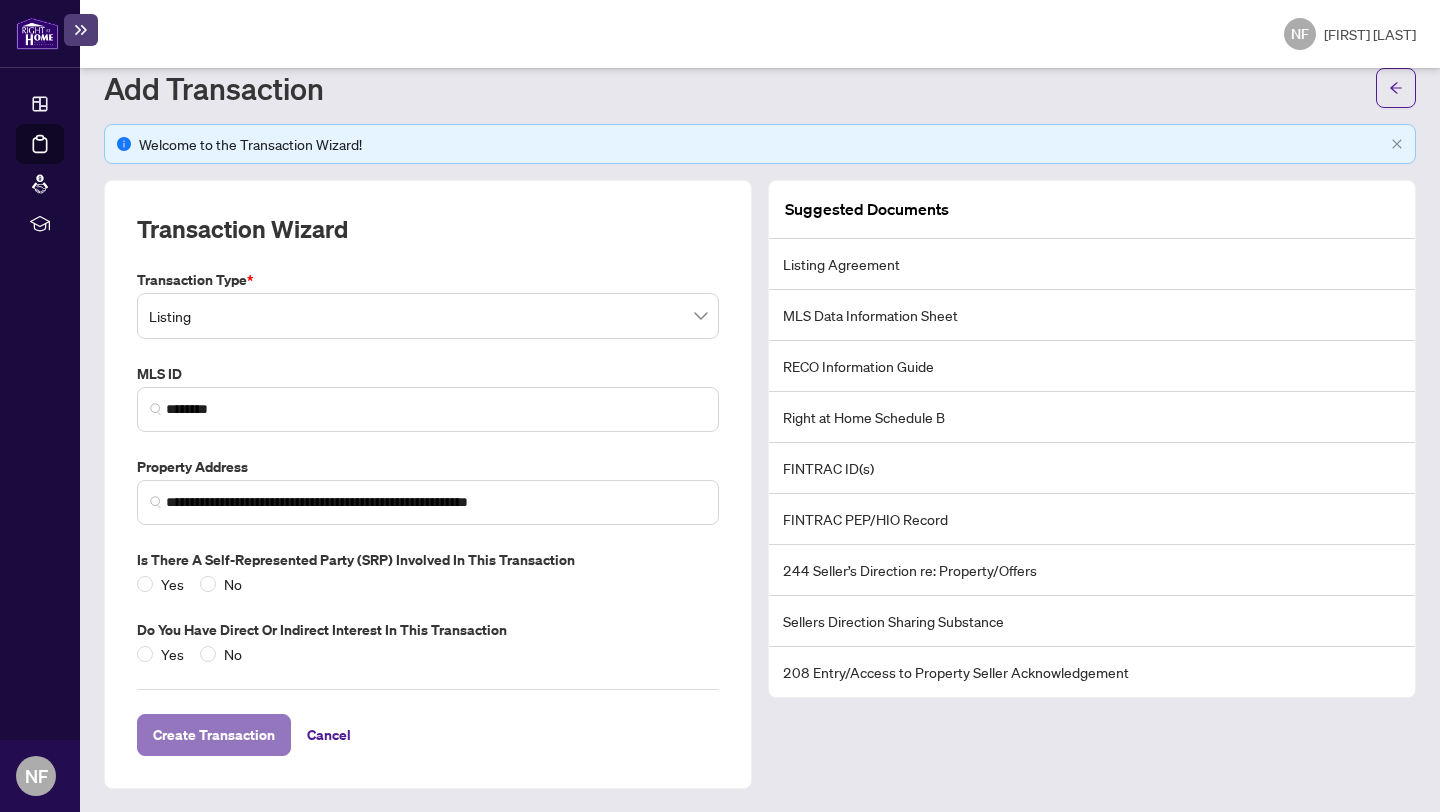 click on "Create Transaction" at bounding box center [214, 735] 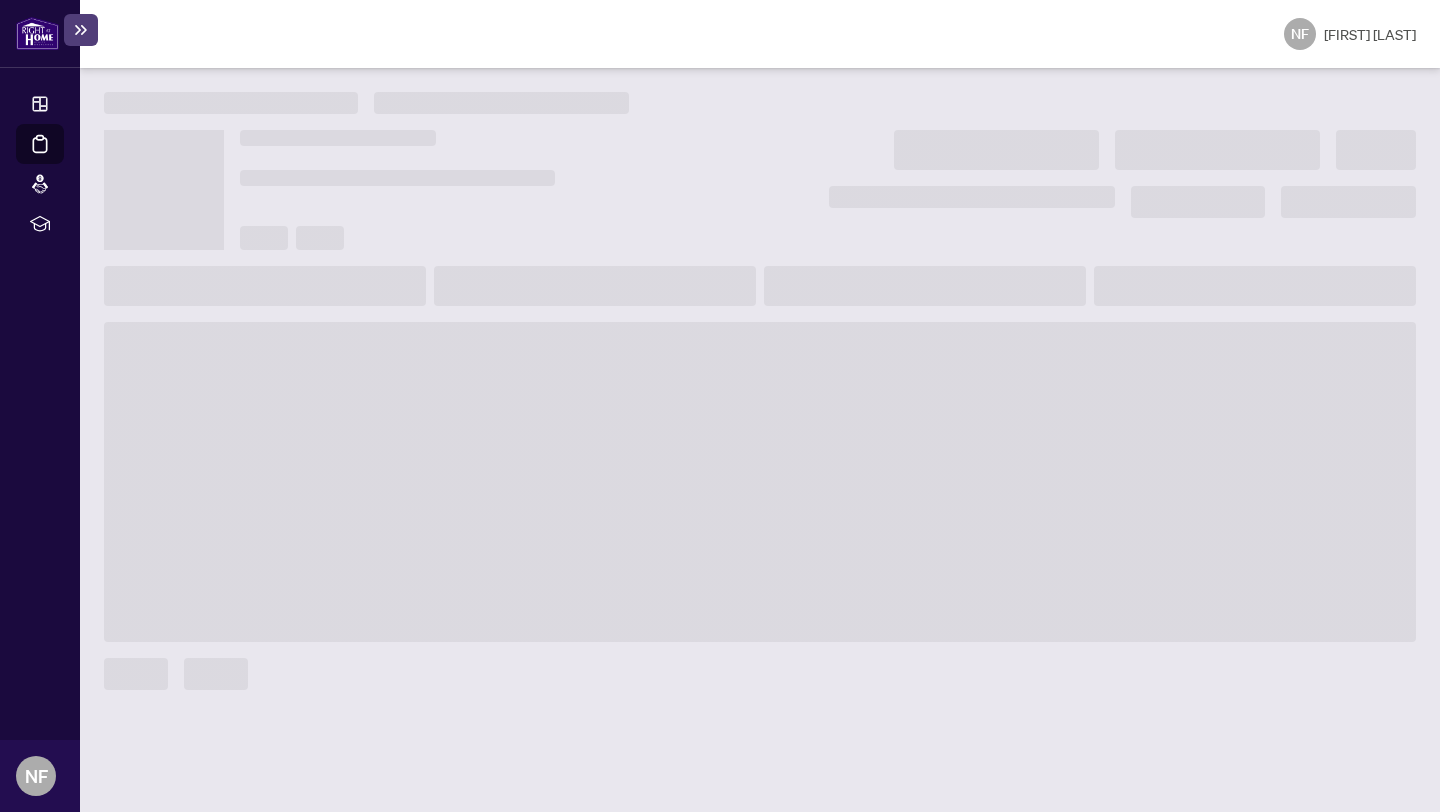 scroll, scrollTop: 0, scrollLeft: 0, axis: both 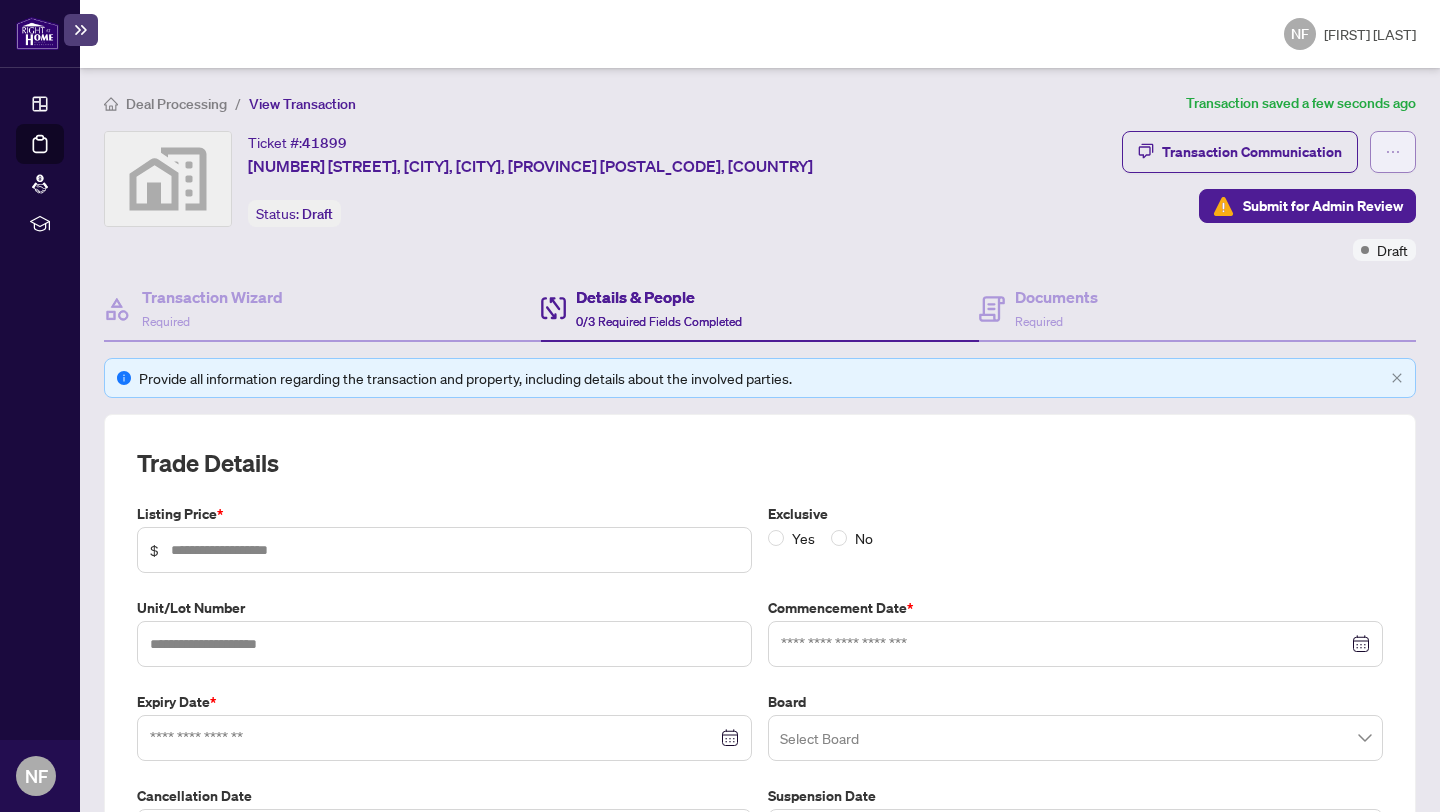 click at bounding box center [1393, 152] 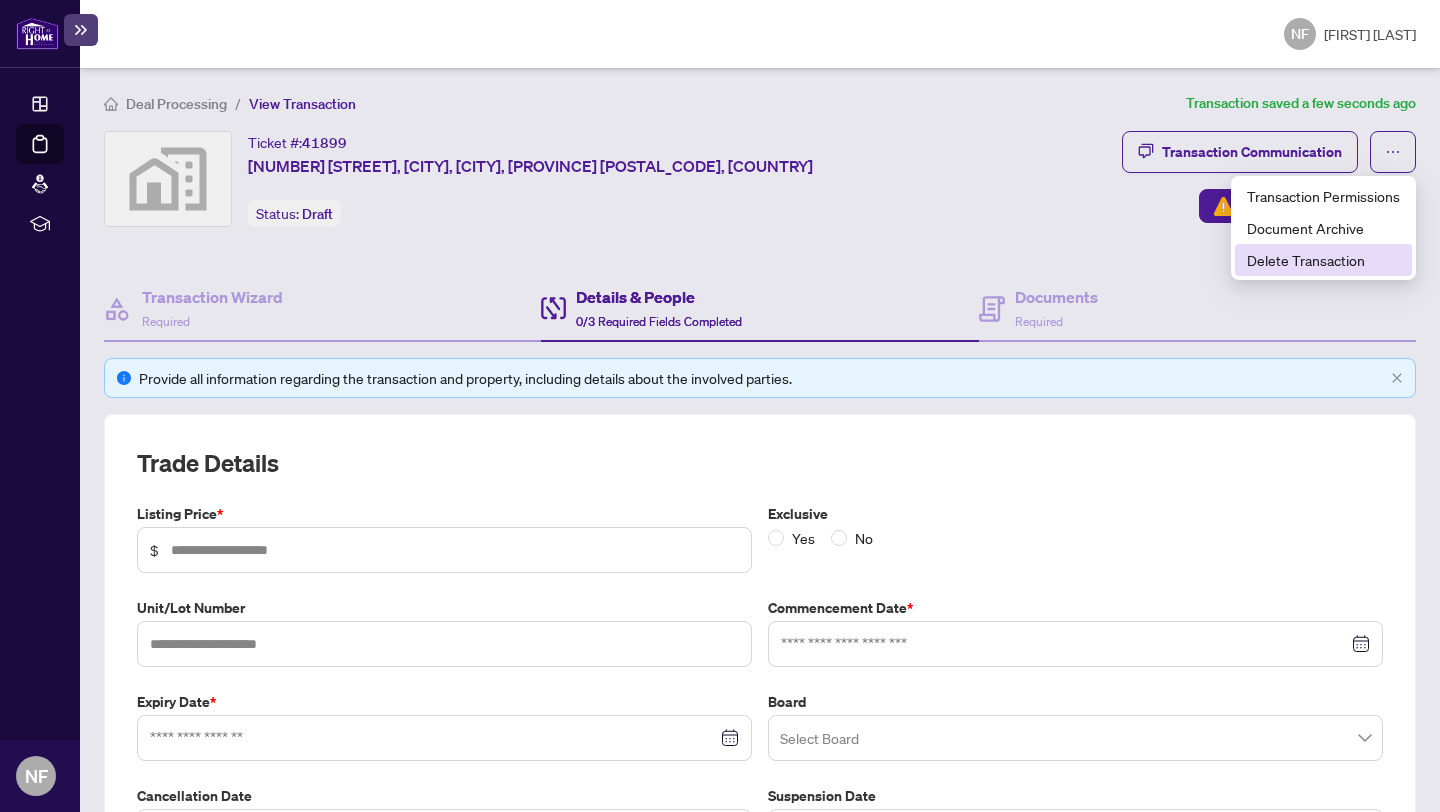 click on "Delete Transaction" at bounding box center (1323, 260) 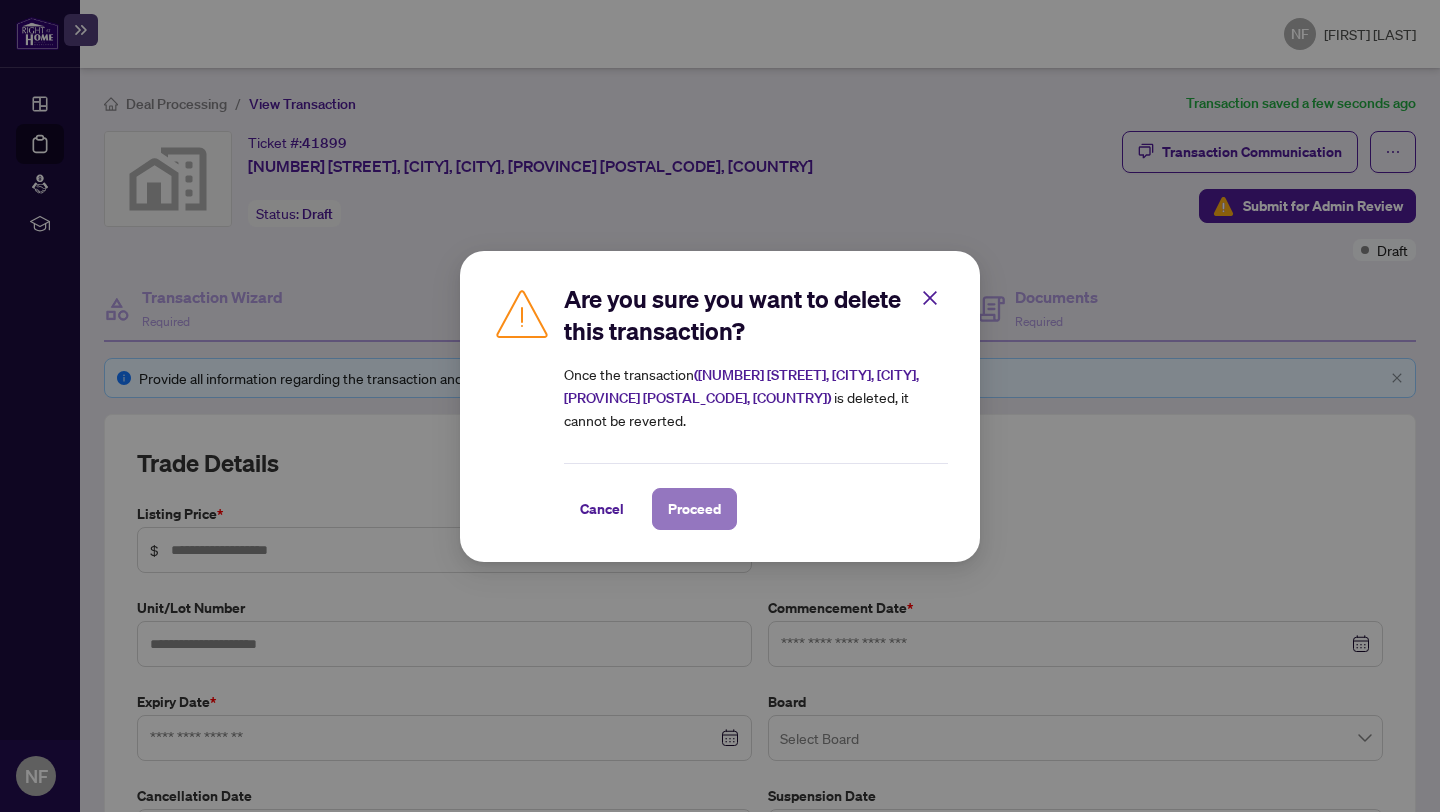 click on "Proceed" at bounding box center (694, 509) 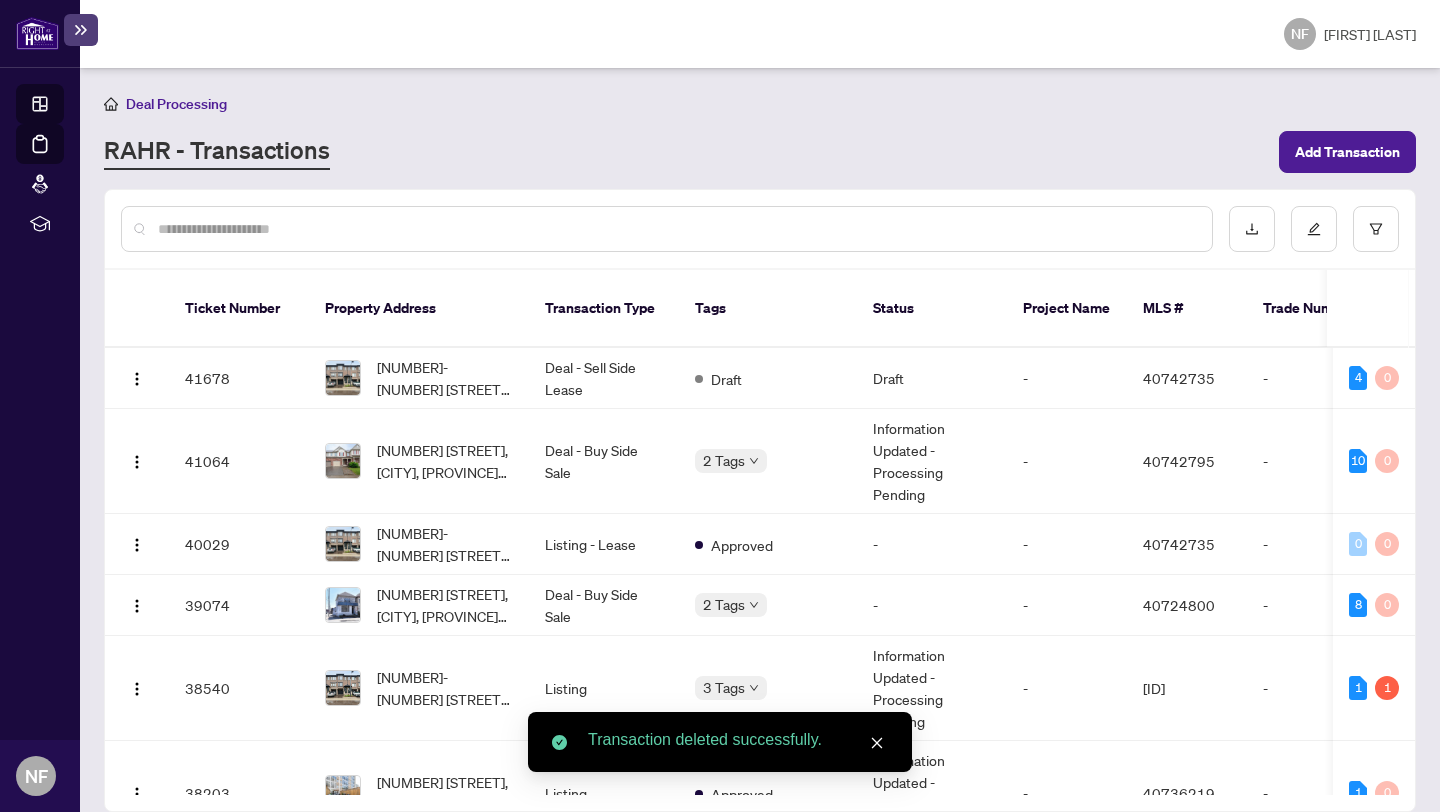 click on "Dashboard" at bounding box center (62, 107) 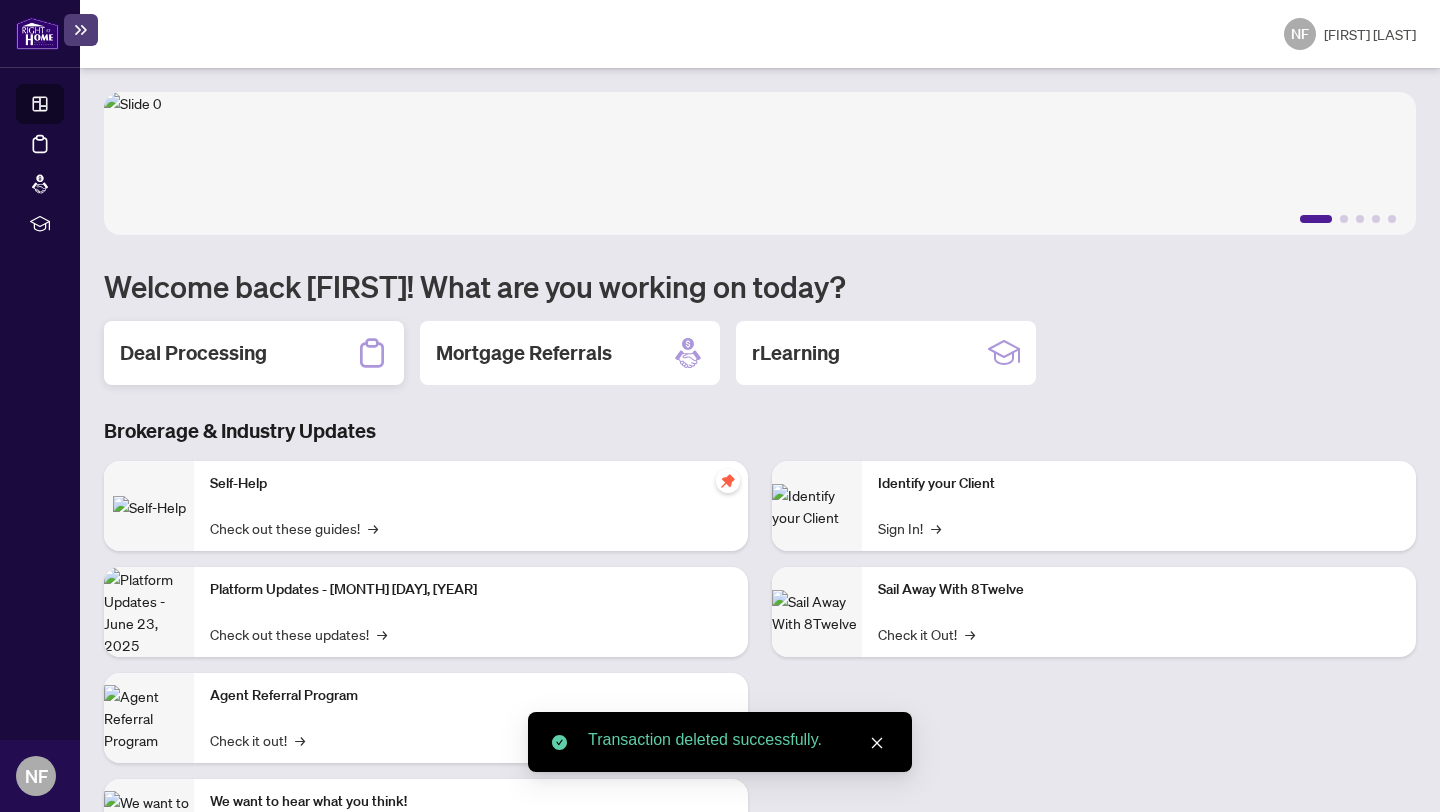 click on "Deal Processing" at bounding box center (254, 353) 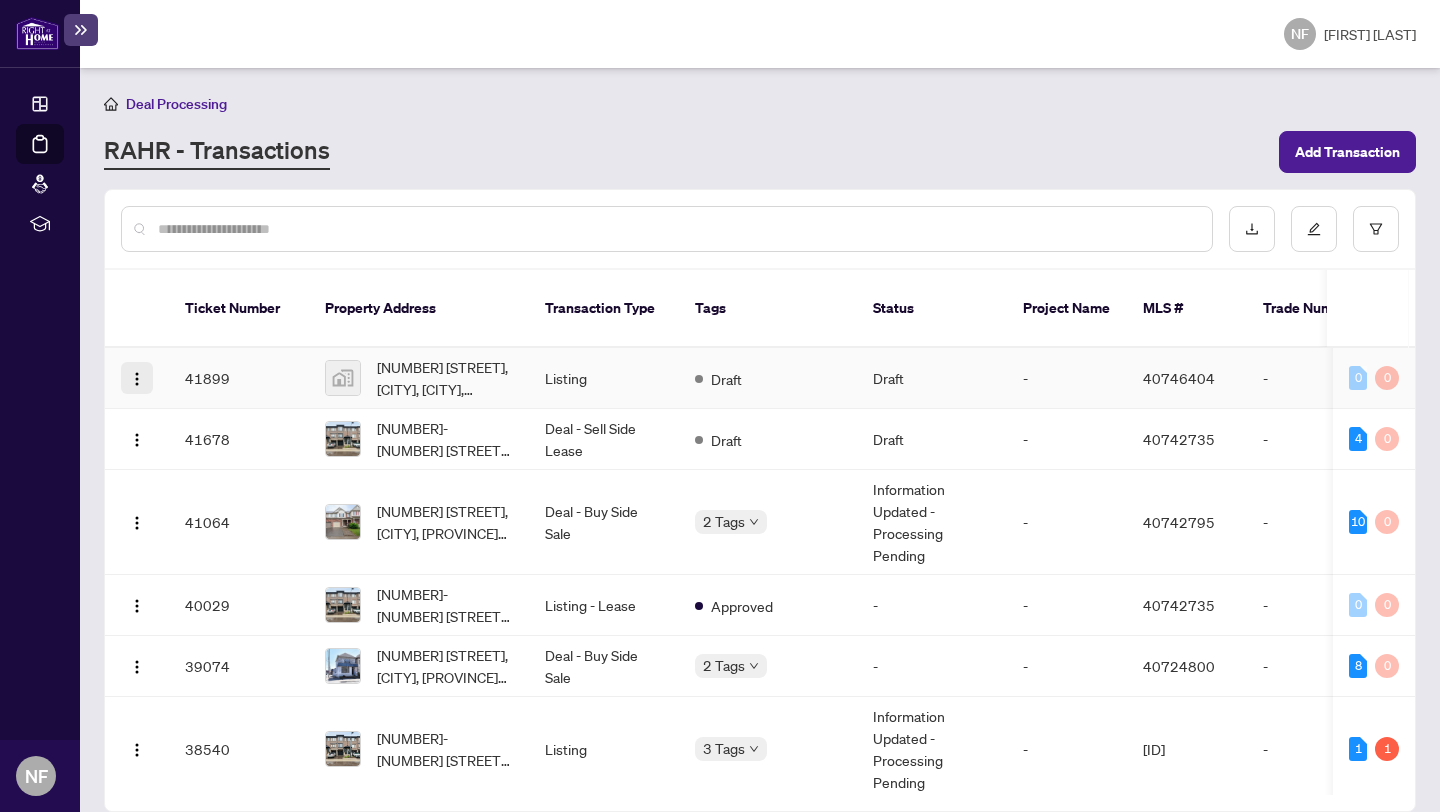 click at bounding box center (137, 379) 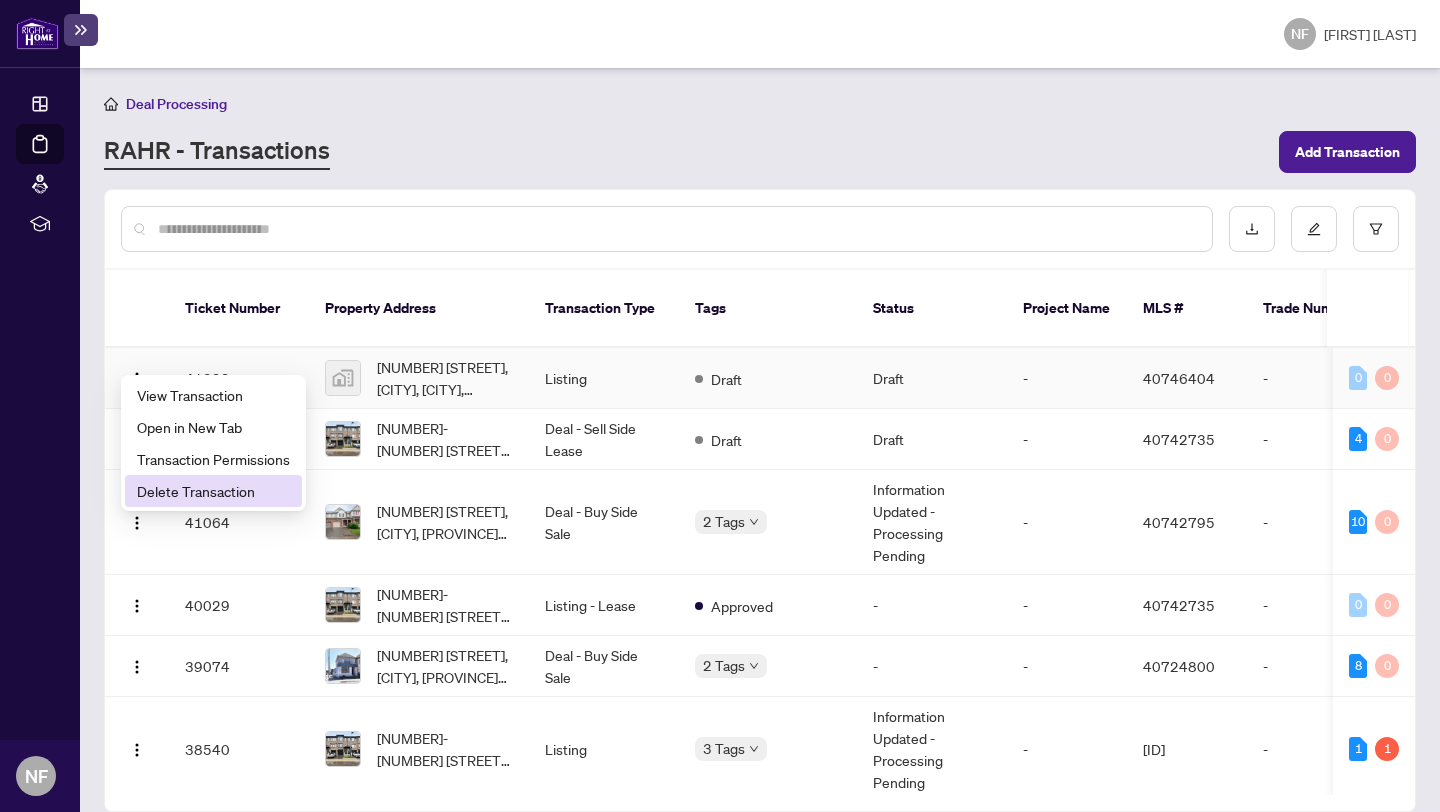 click on "Delete Transaction" at bounding box center (213, 491) 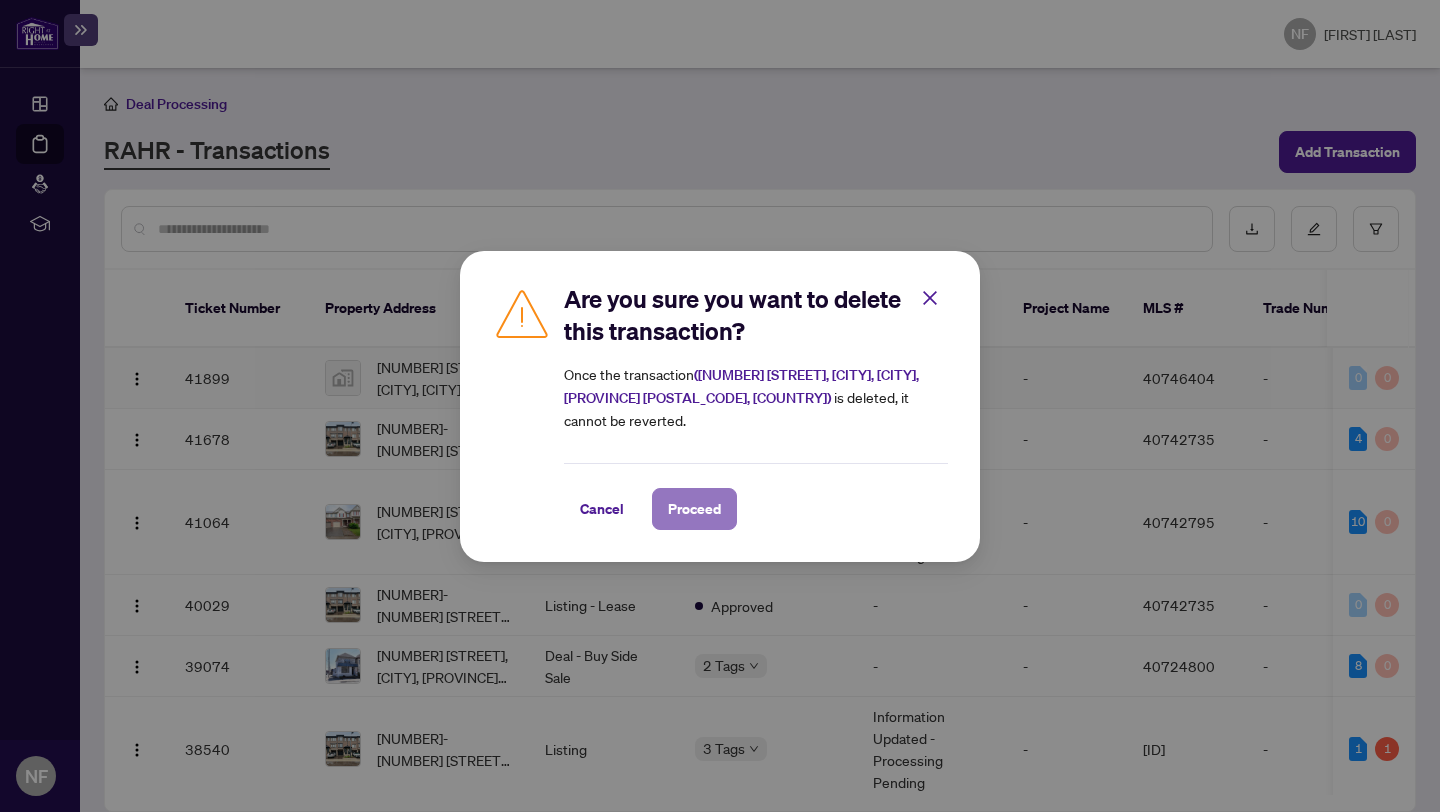 click on "Proceed" at bounding box center [694, 509] 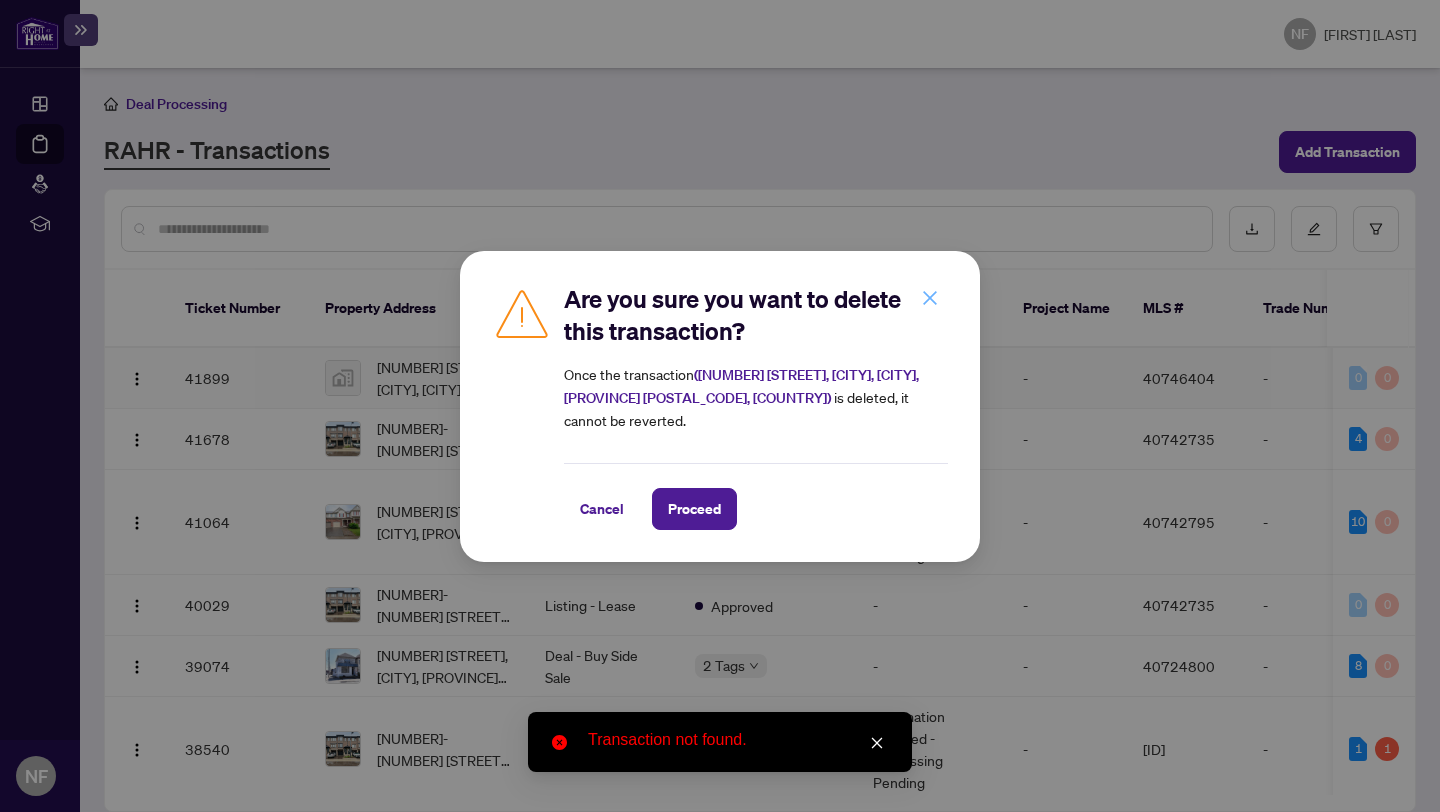 click at bounding box center (930, 298) 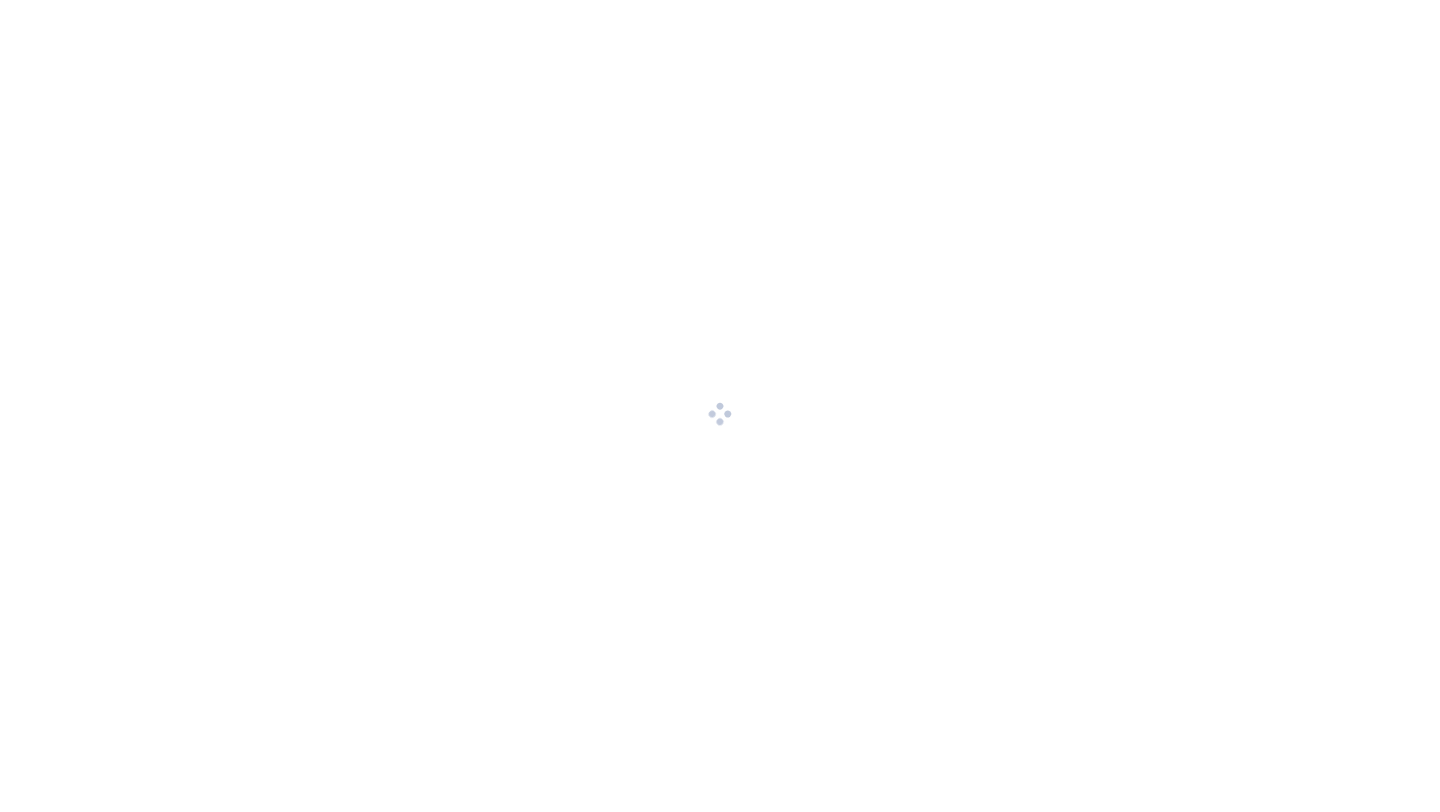 scroll, scrollTop: 0, scrollLeft: 0, axis: both 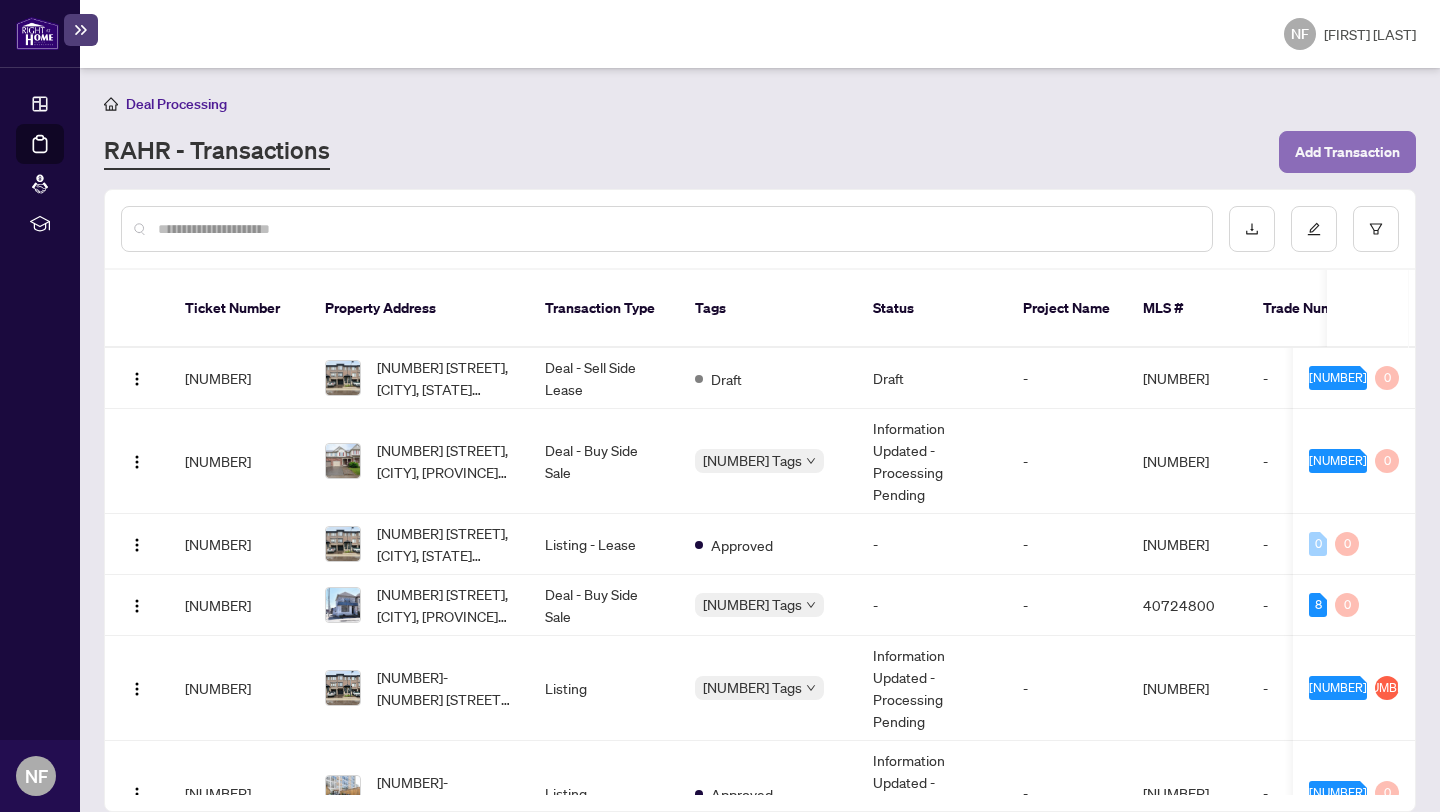 click on "Add Transaction" at bounding box center [1347, 152] 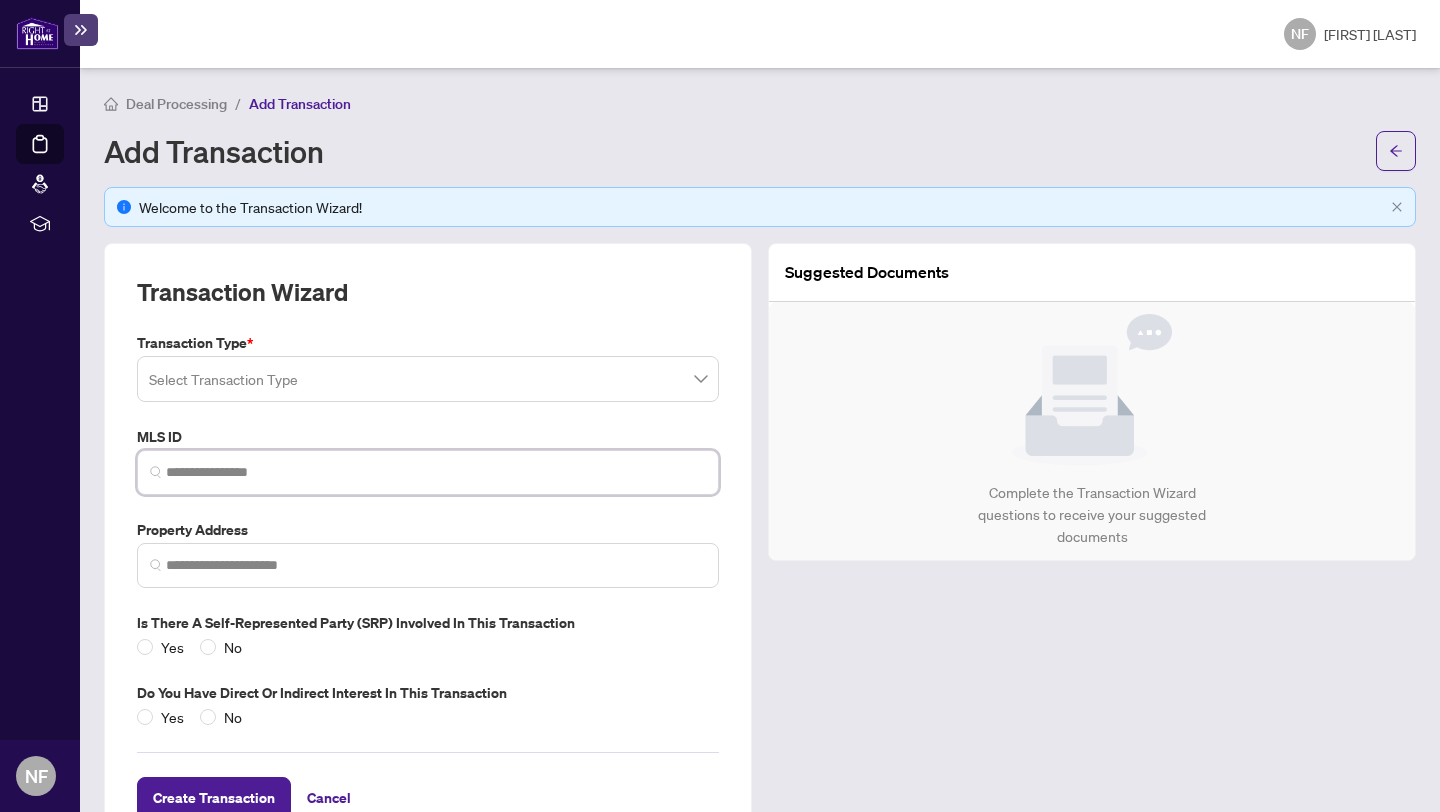 click at bounding box center [436, 472] 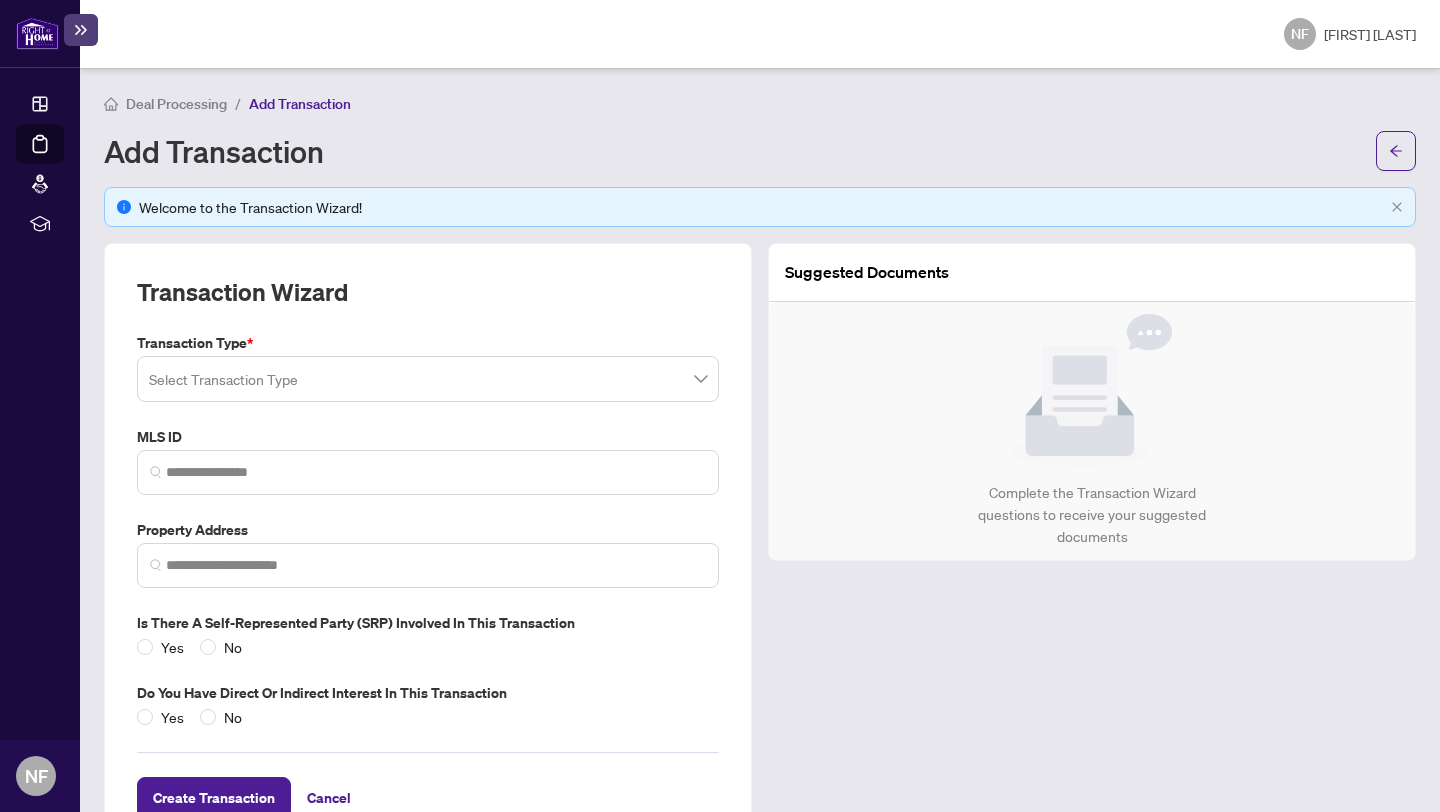 click at bounding box center (428, 379) 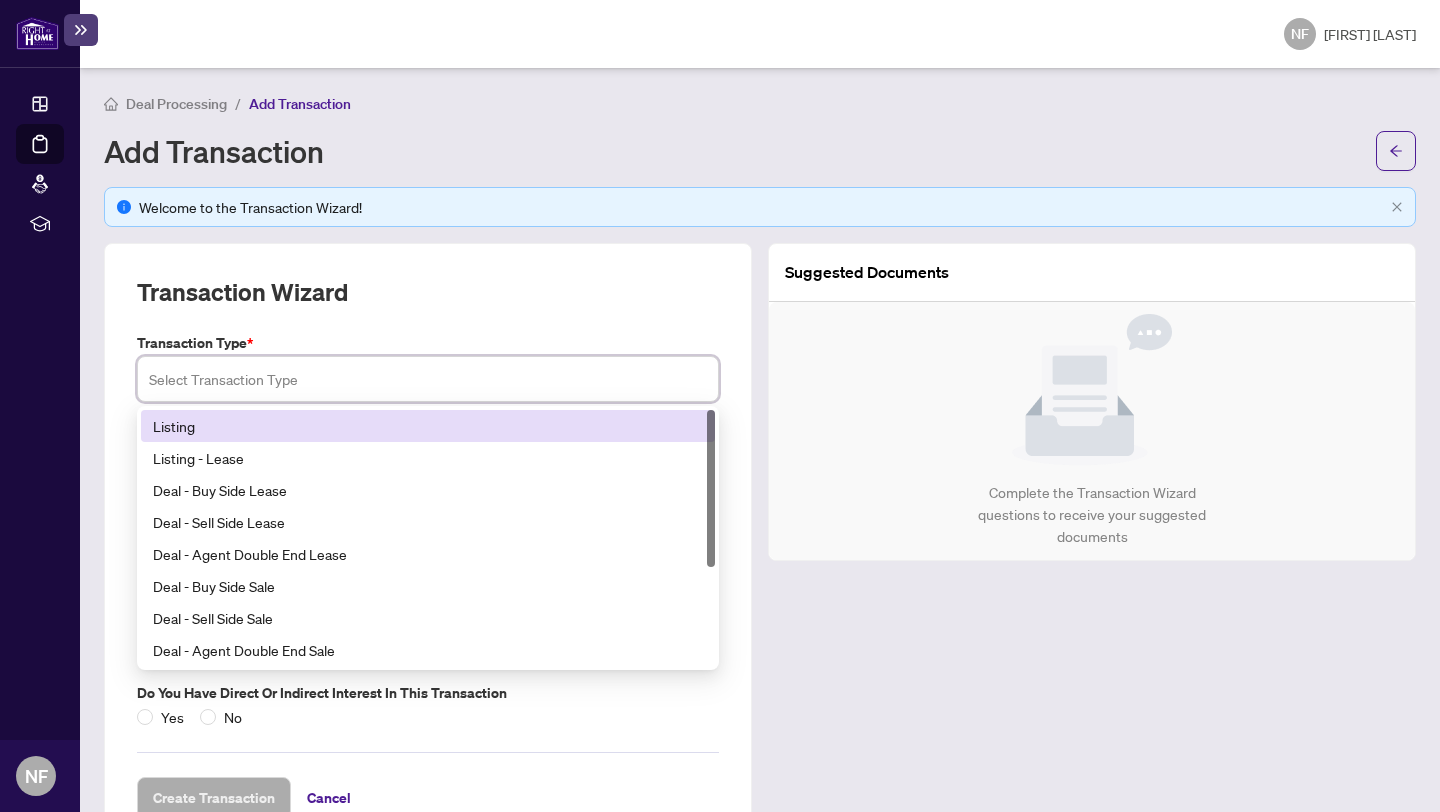 click on "Listing" at bounding box center (428, 426) 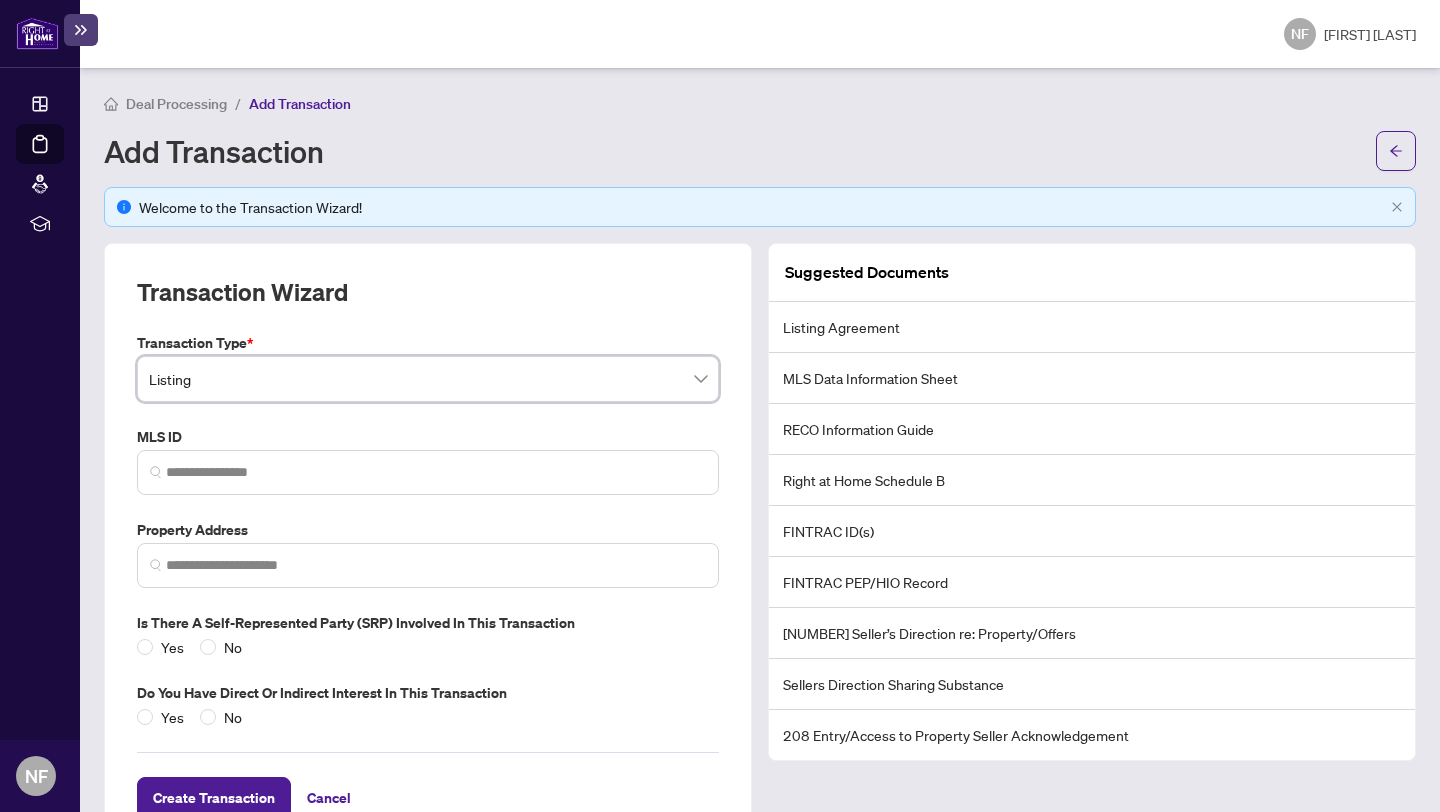 click at bounding box center [428, 472] 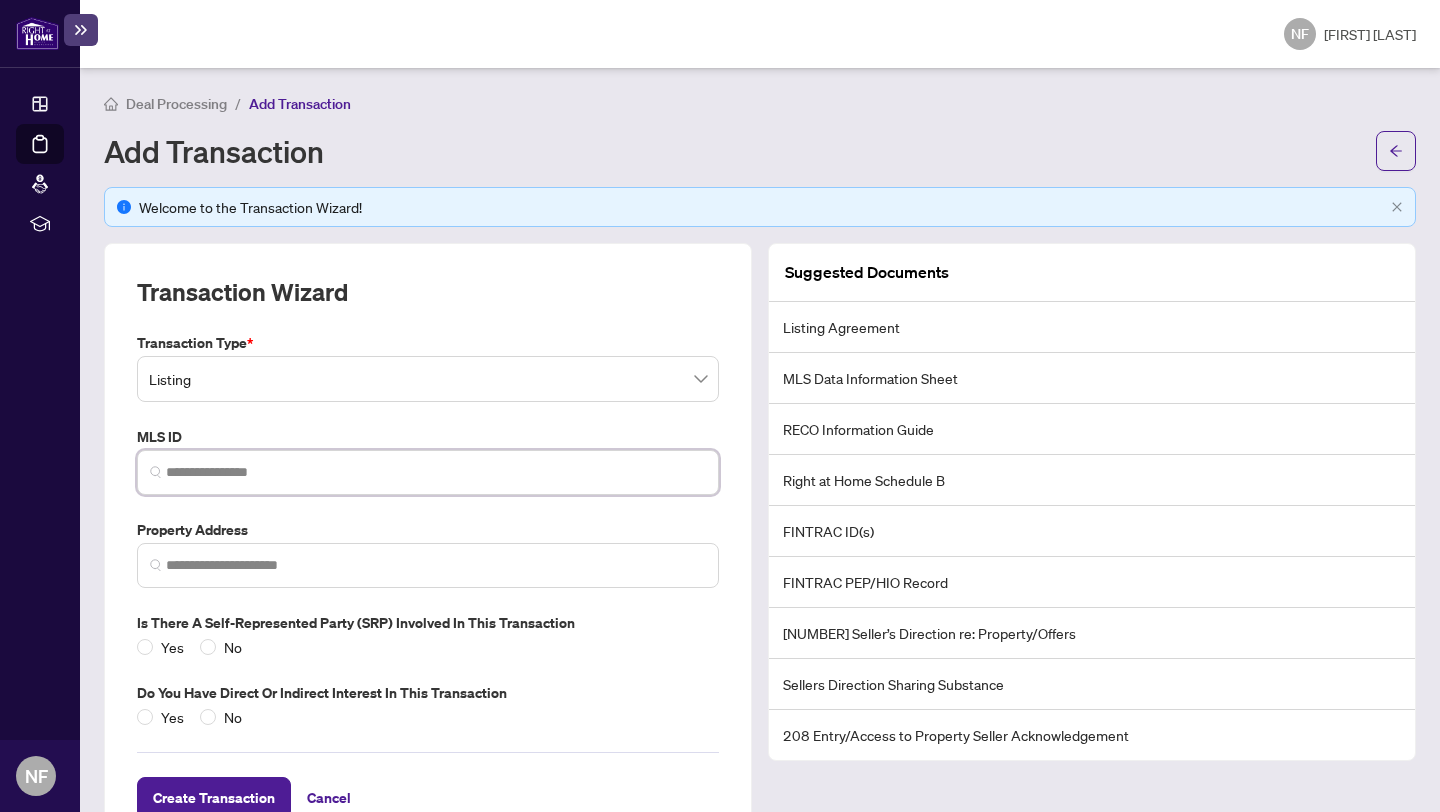 paste on "*********" 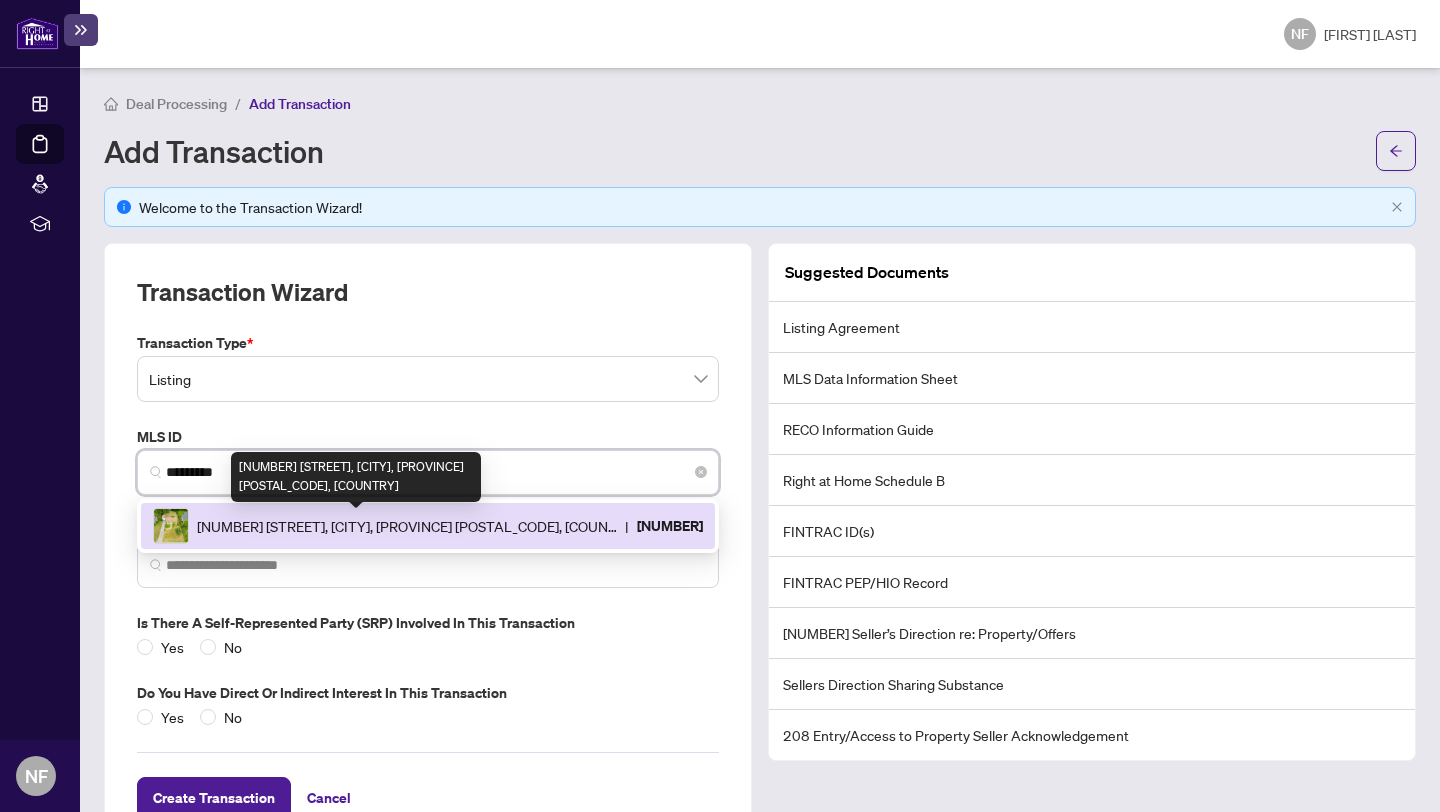 click on "[NUMBER] [STREET], [CITY], [PROVINCE] [POSTAL_CODE], [COUNTRY]" at bounding box center (407, 526) 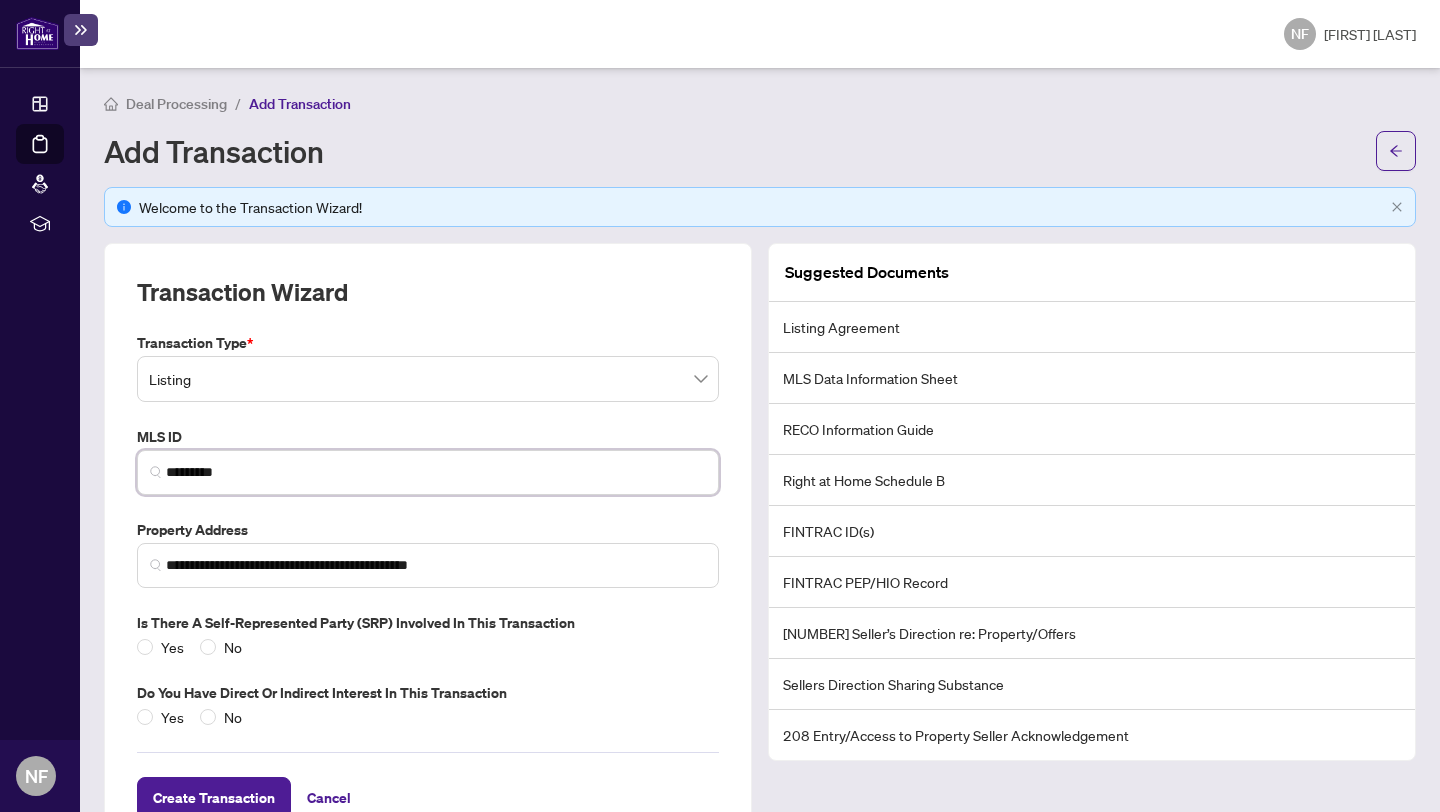 scroll, scrollTop: 63, scrollLeft: 0, axis: vertical 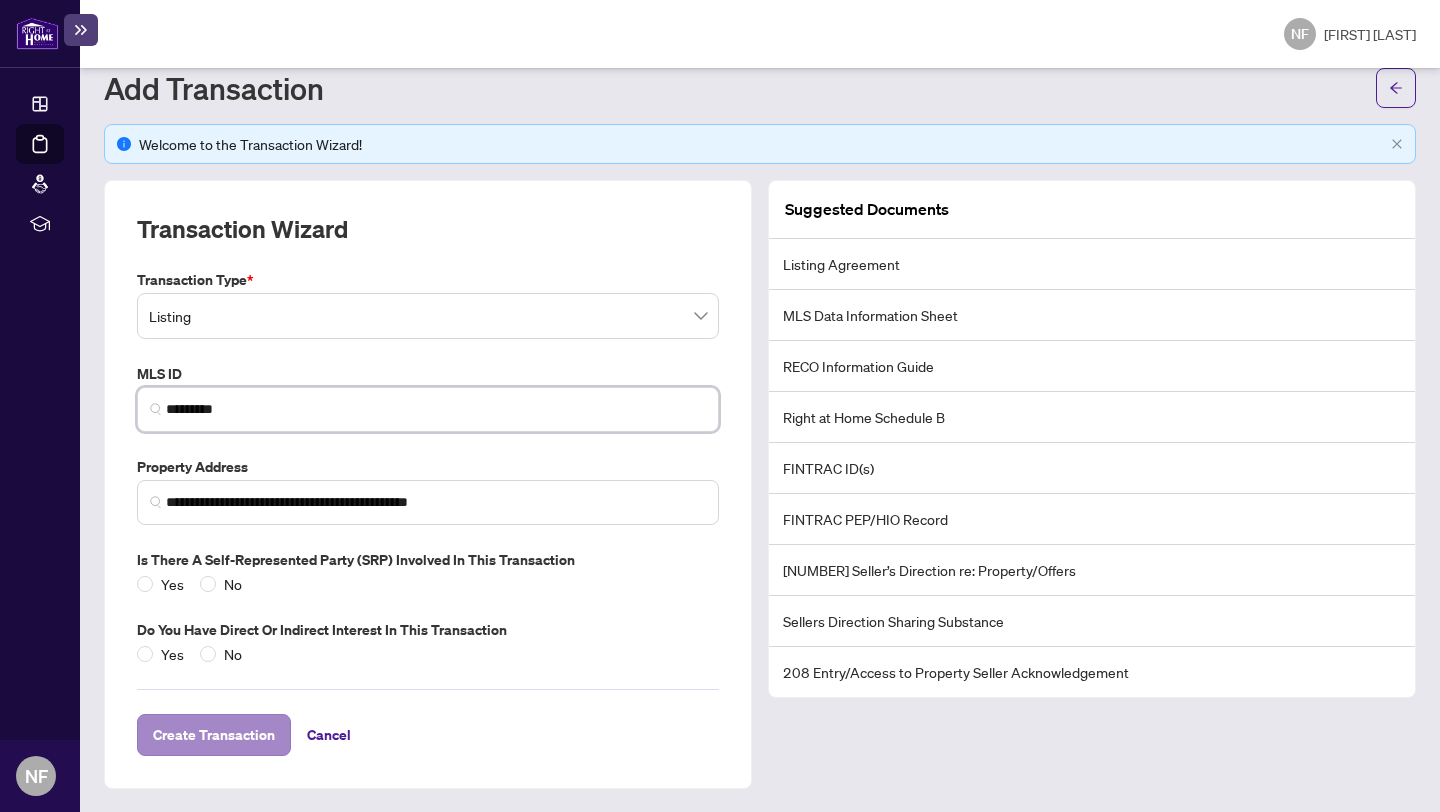 type on "*********" 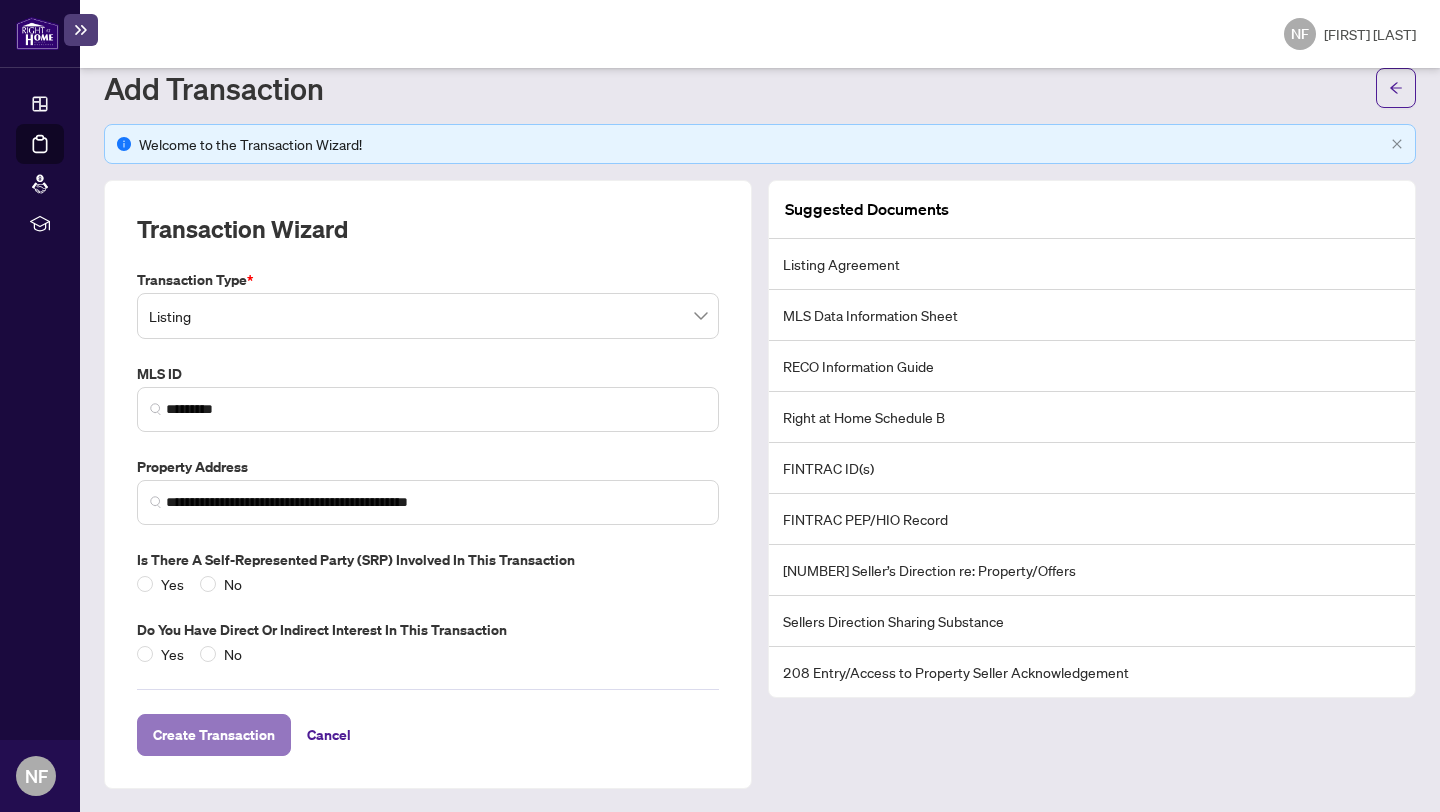 click on "Create Transaction" at bounding box center (214, 735) 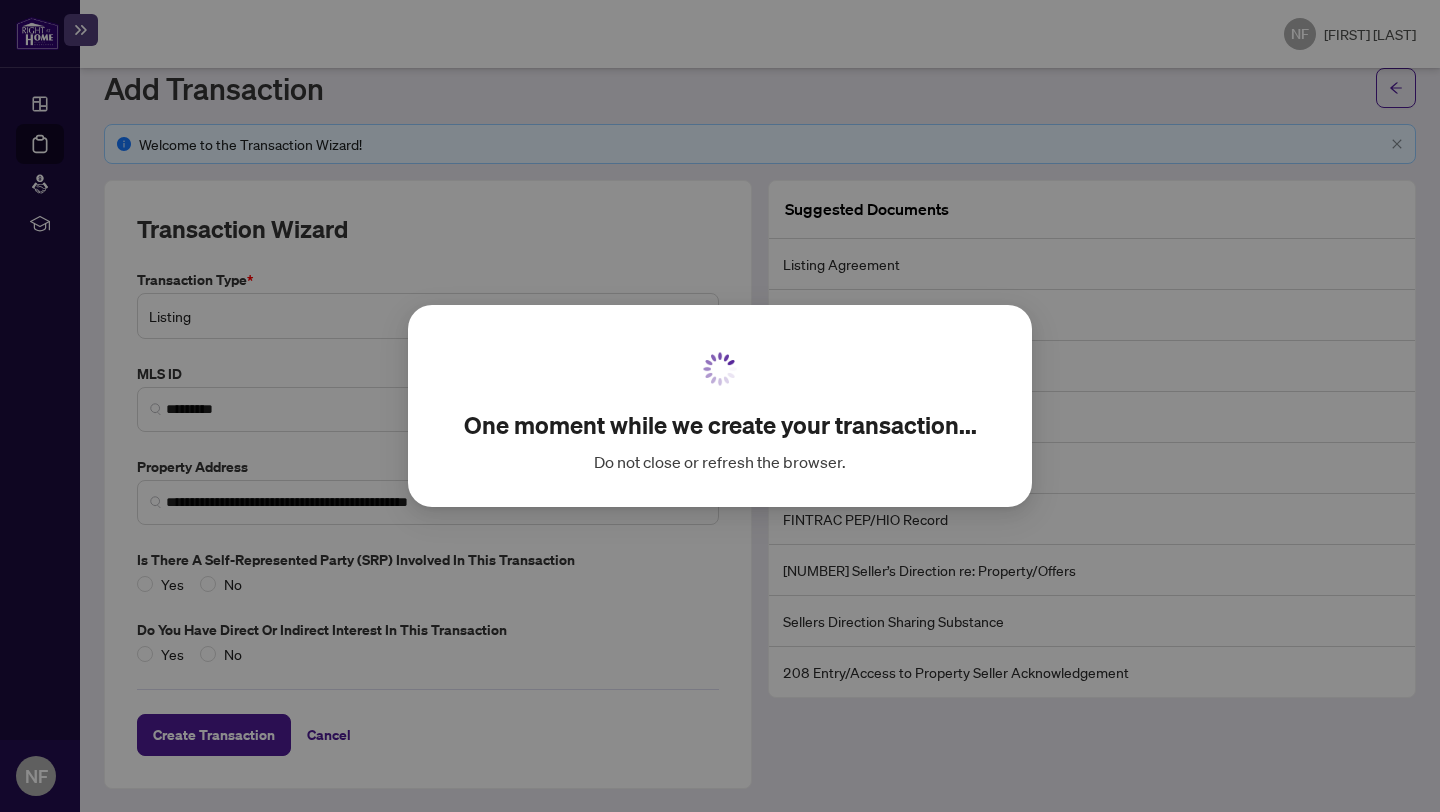 scroll, scrollTop: 0, scrollLeft: 0, axis: both 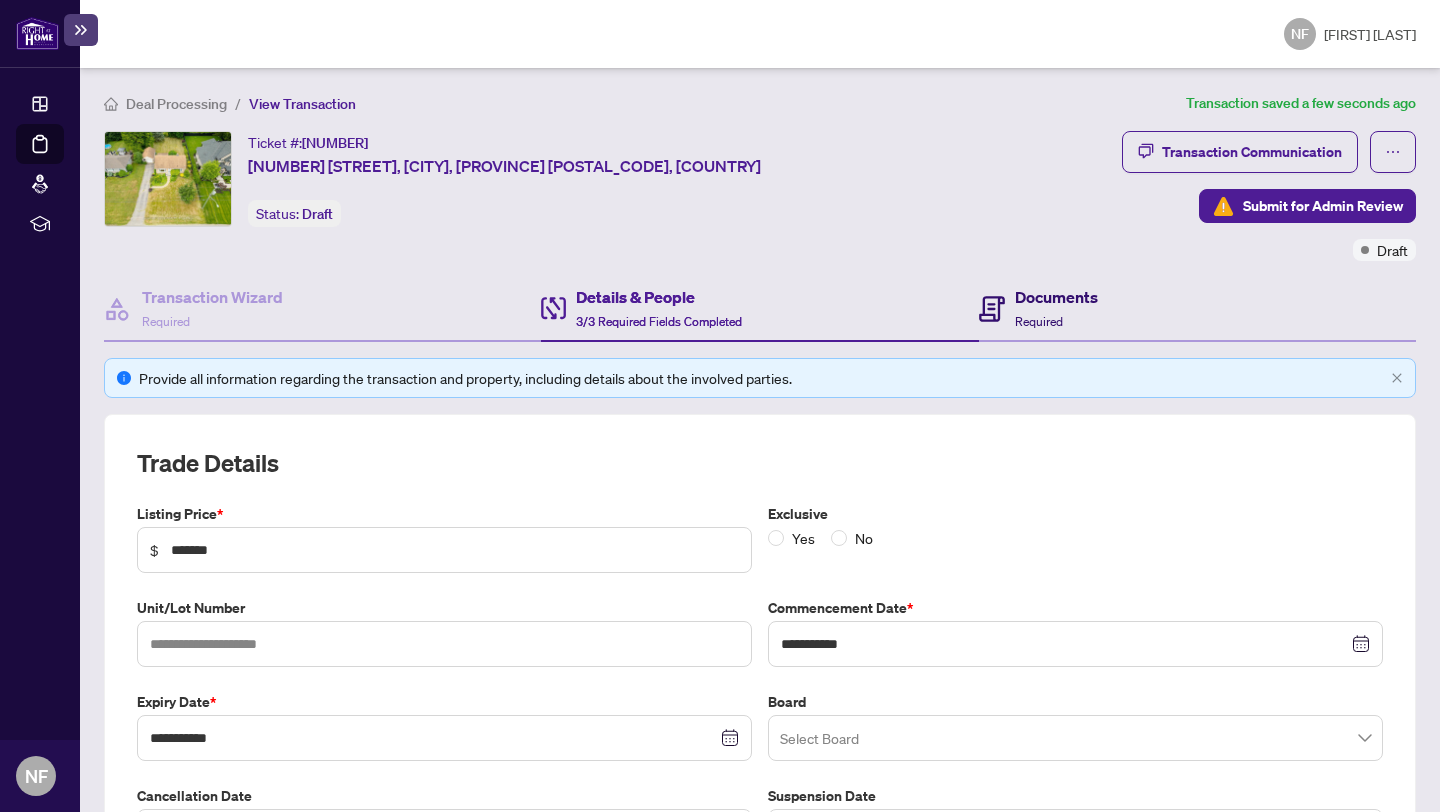 click at bounding box center [992, 309] 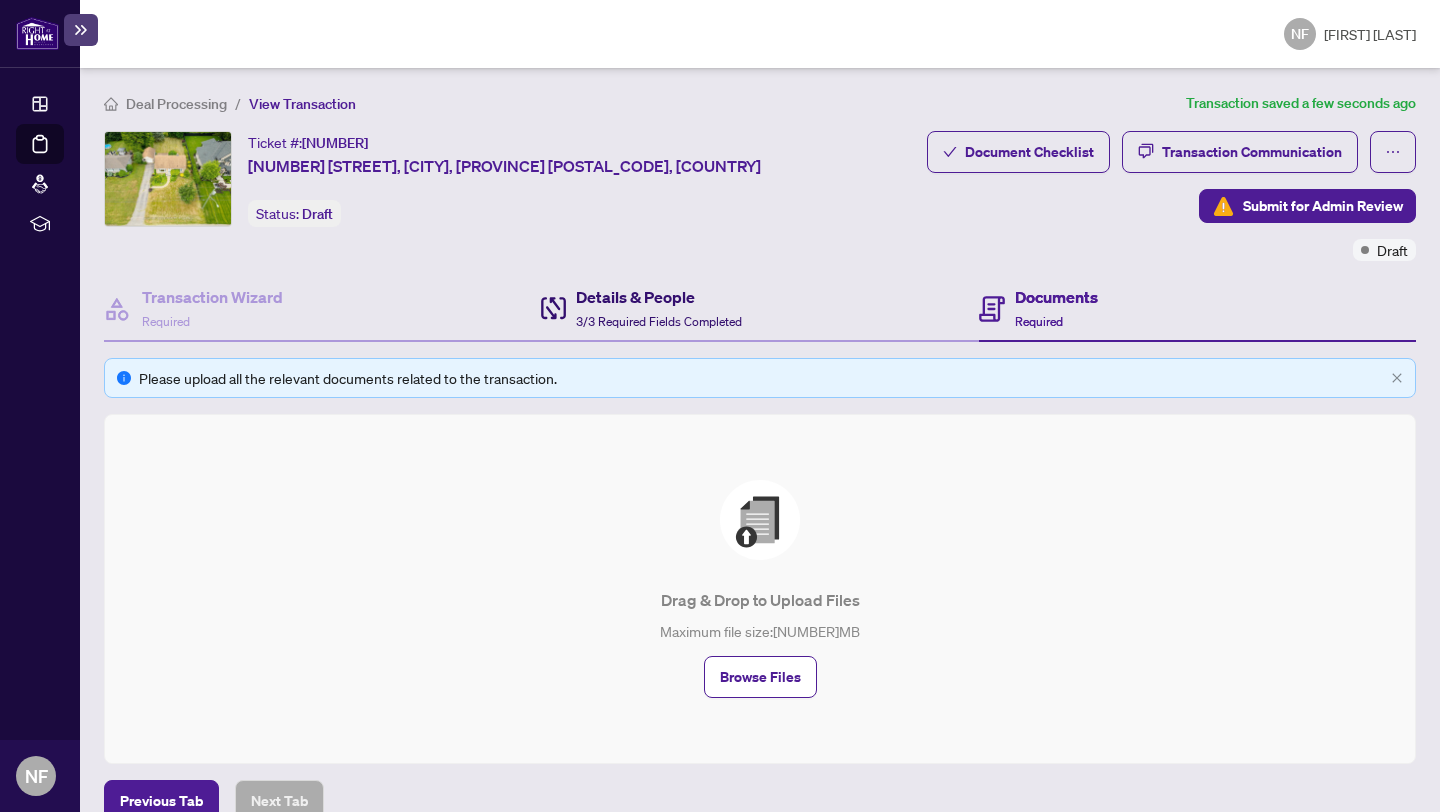 click on "Details & People" at bounding box center (659, 297) 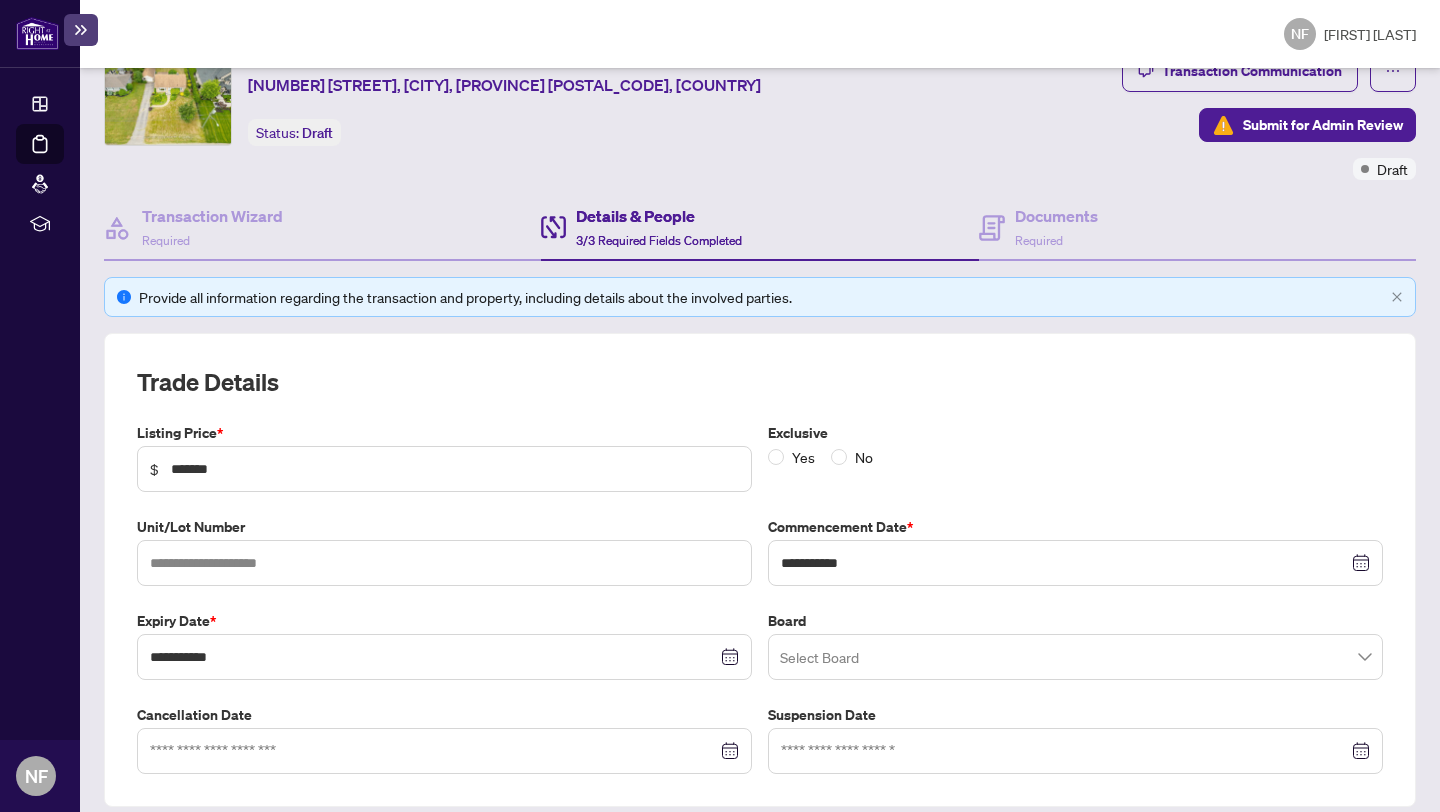 scroll, scrollTop: 0, scrollLeft: 0, axis: both 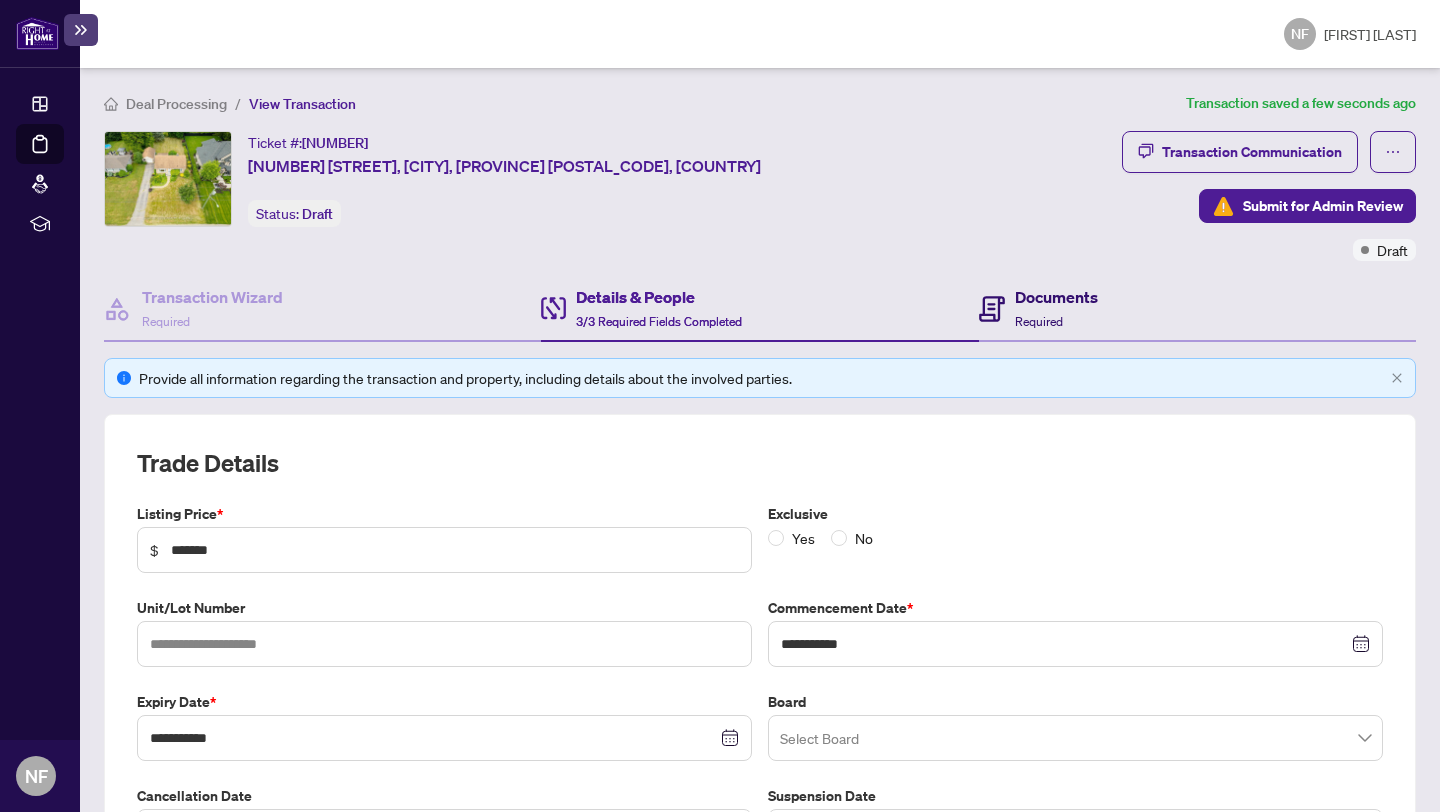 click on "Documents Required" at bounding box center [1056, 308] 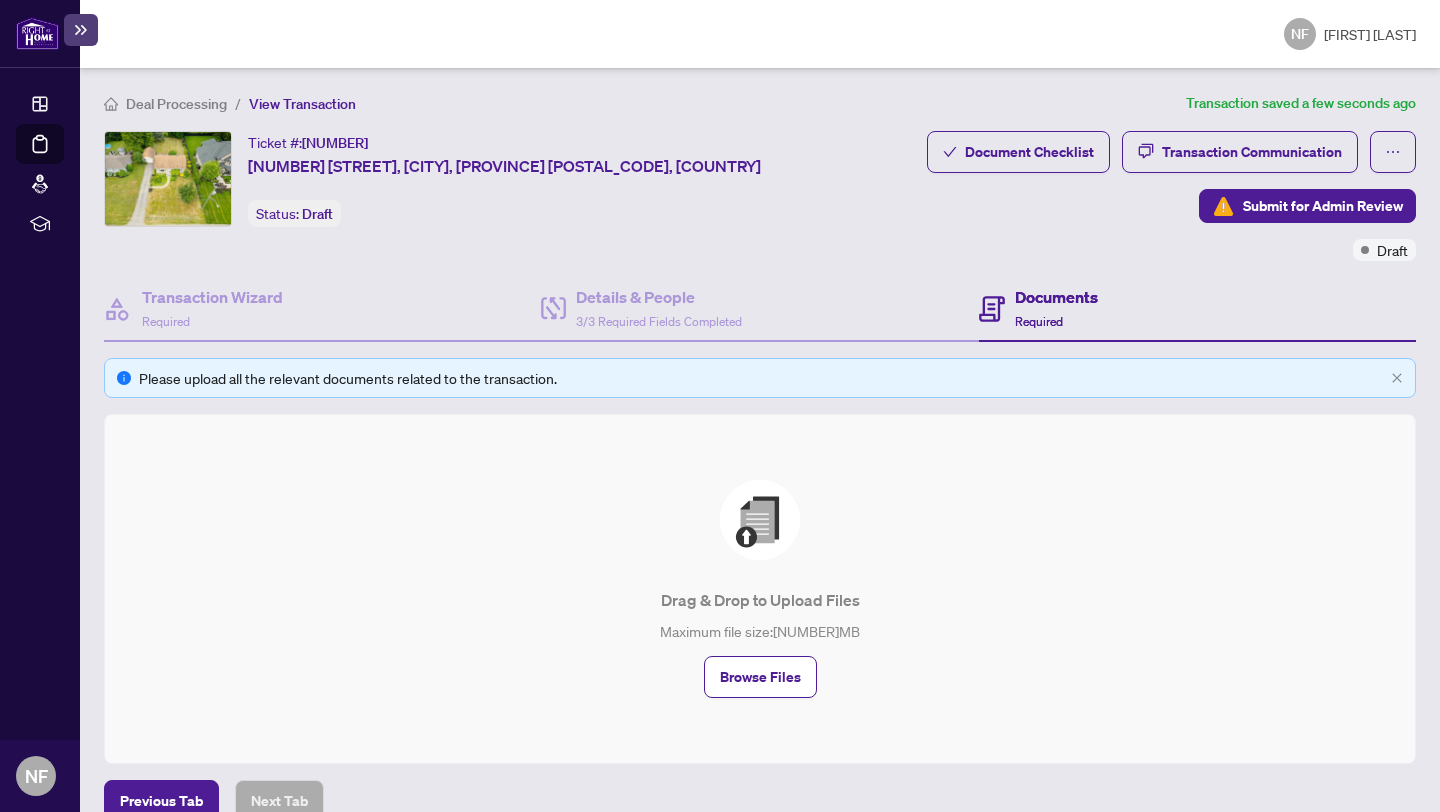 scroll, scrollTop: 32, scrollLeft: 0, axis: vertical 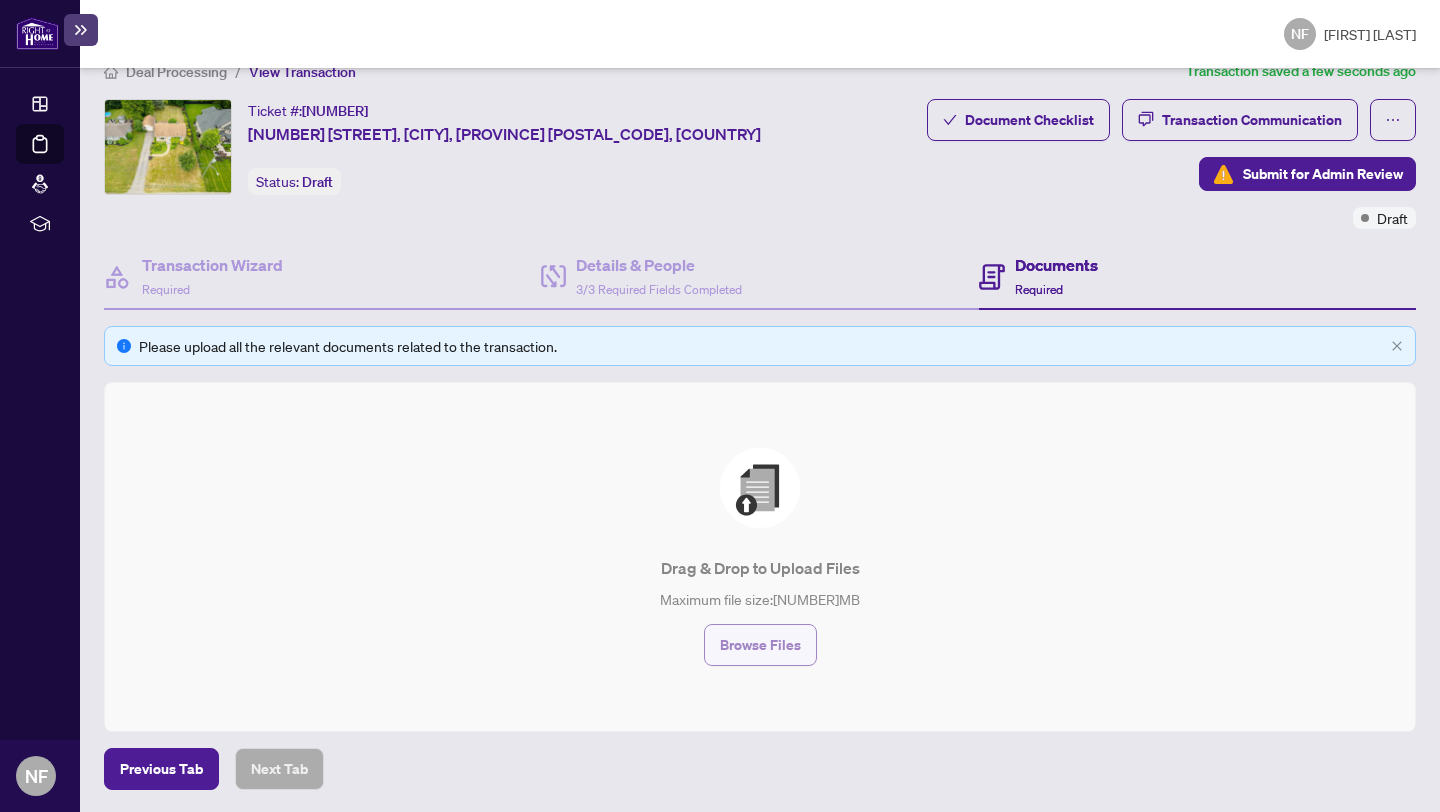 click on "Browse Files" at bounding box center [760, 645] 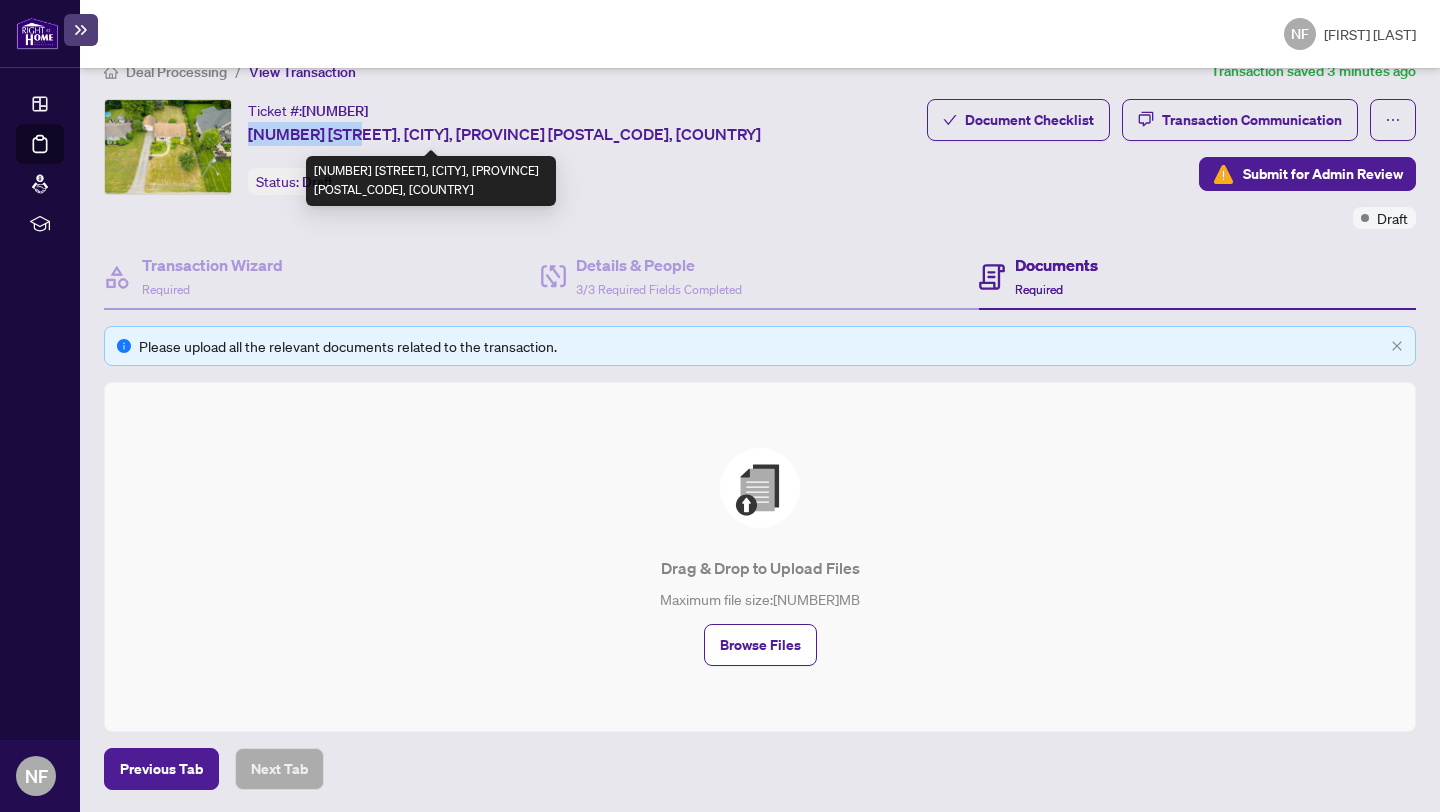 drag, startPoint x: 248, startPoint y: 134, endPoint x: 355, endPoint y: 139, distance: 107.11676 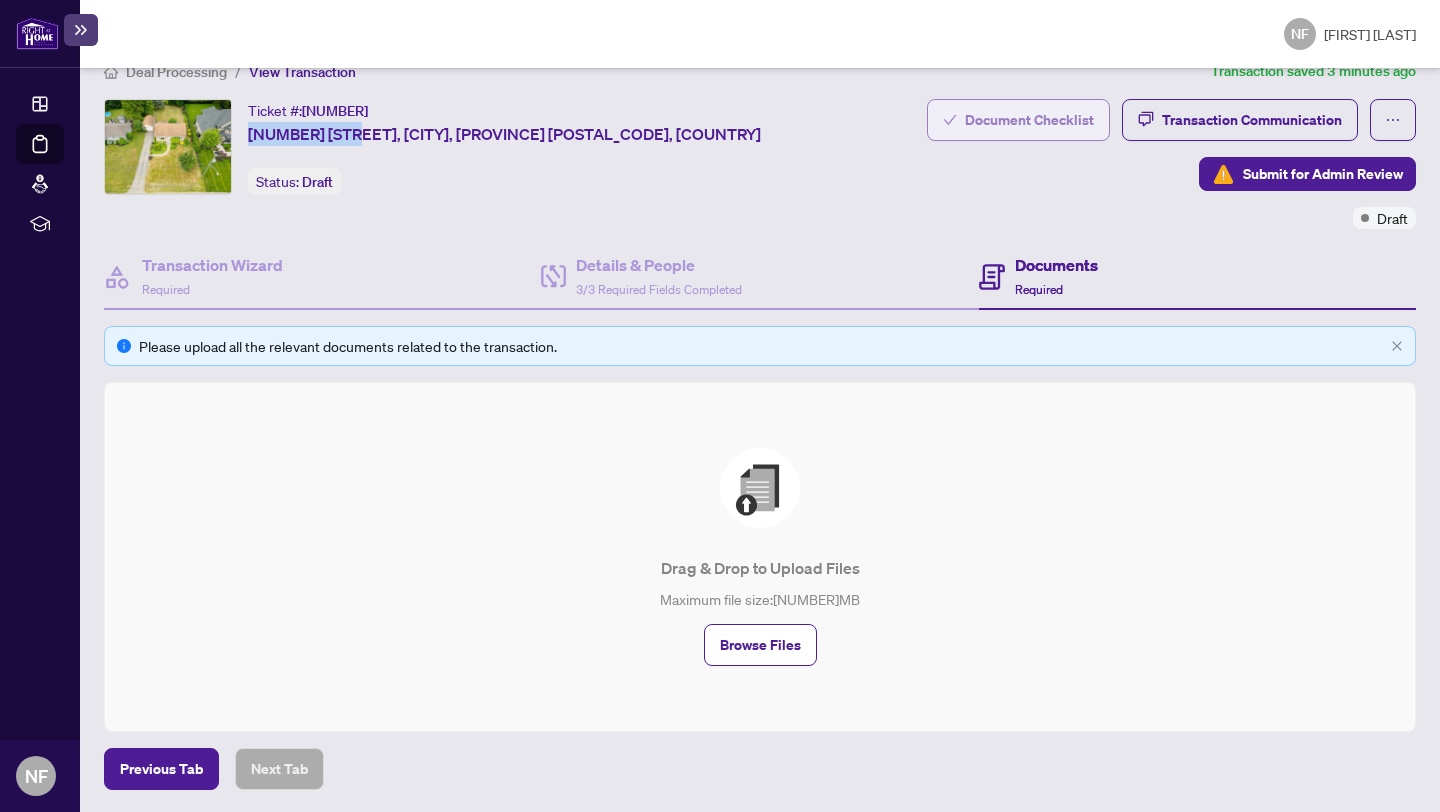 click on "Document Checklist" at bounding box center (1029, 120) 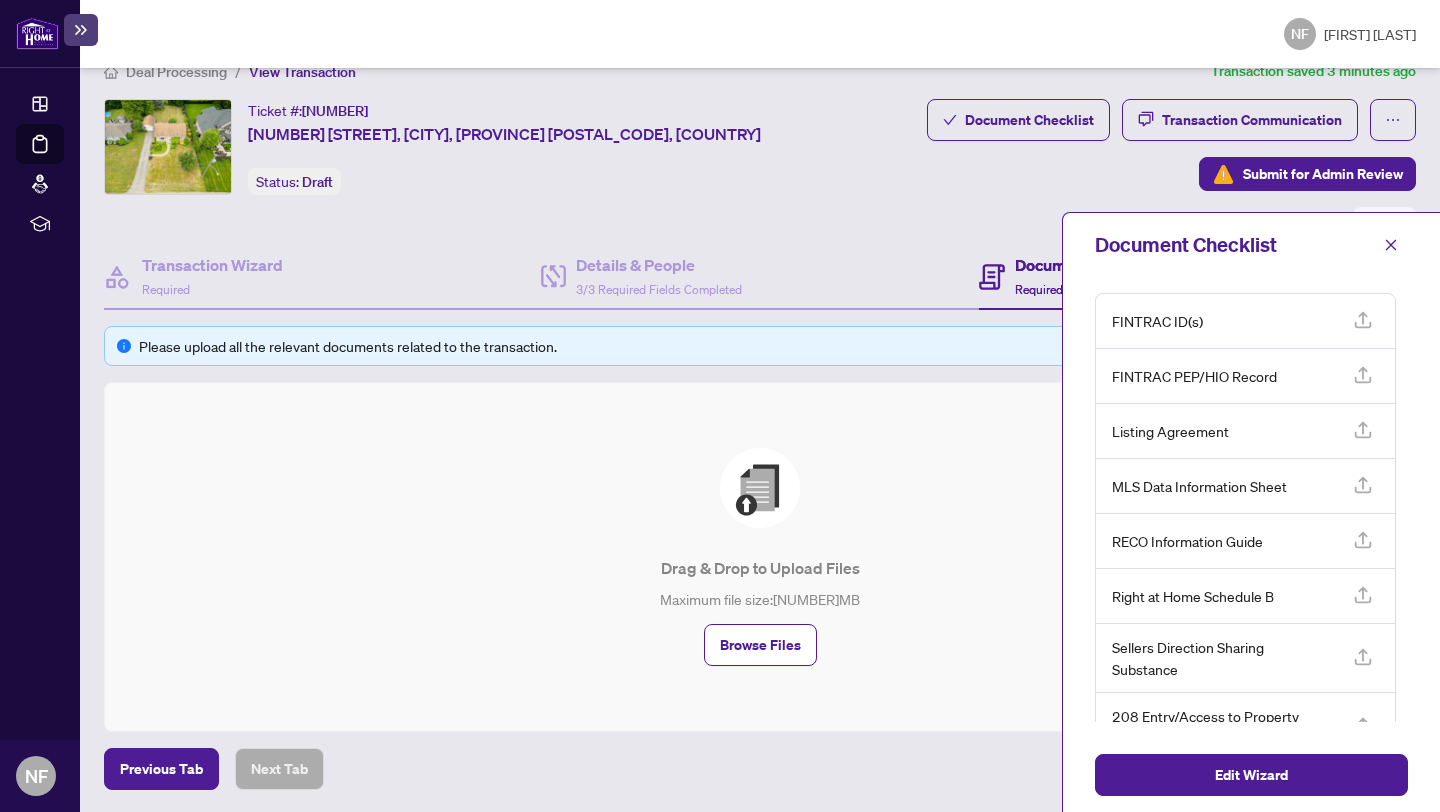 click at bounding box center [1363, 321] 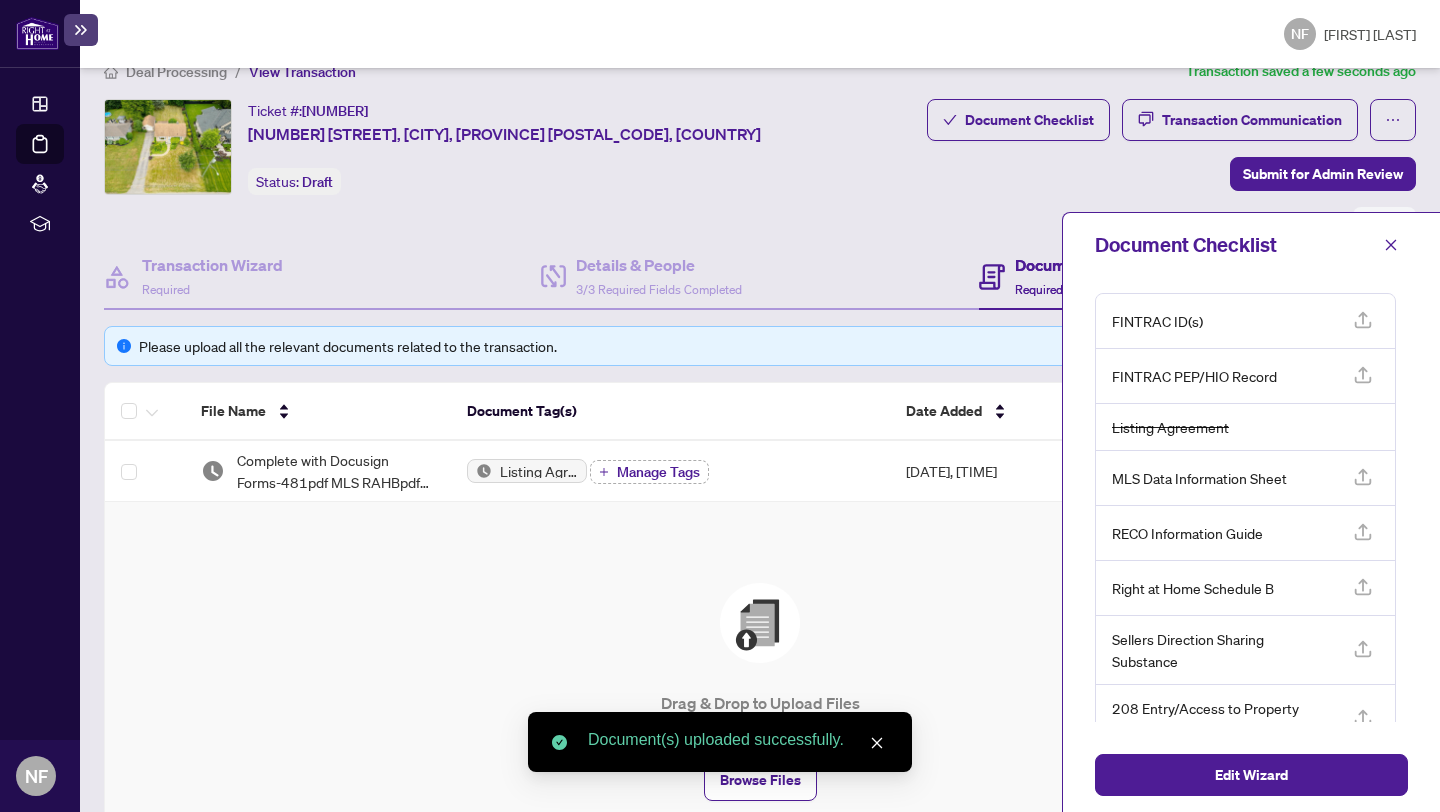 click at bounding box center (1363, 320) 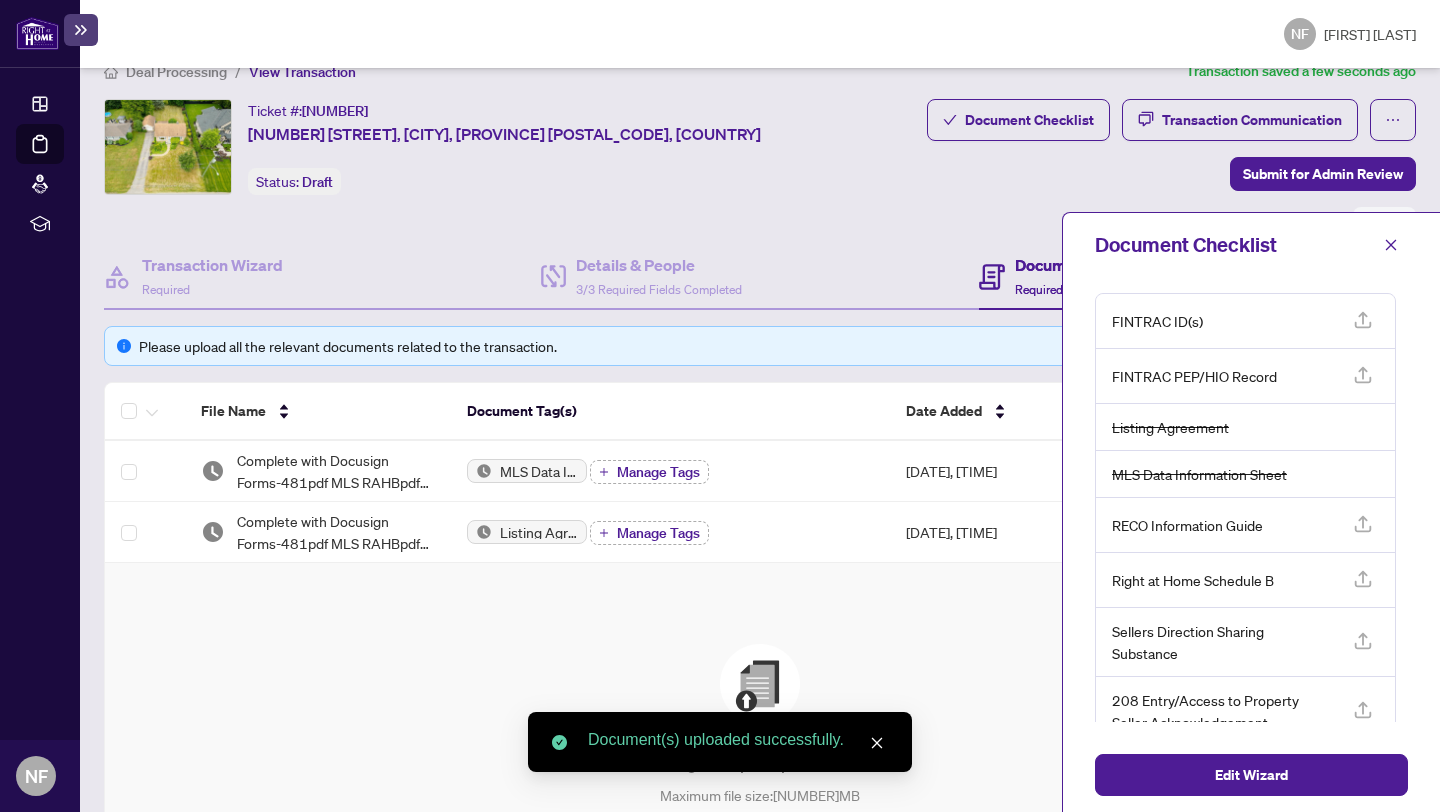 click at bounding box center (1363, 325) 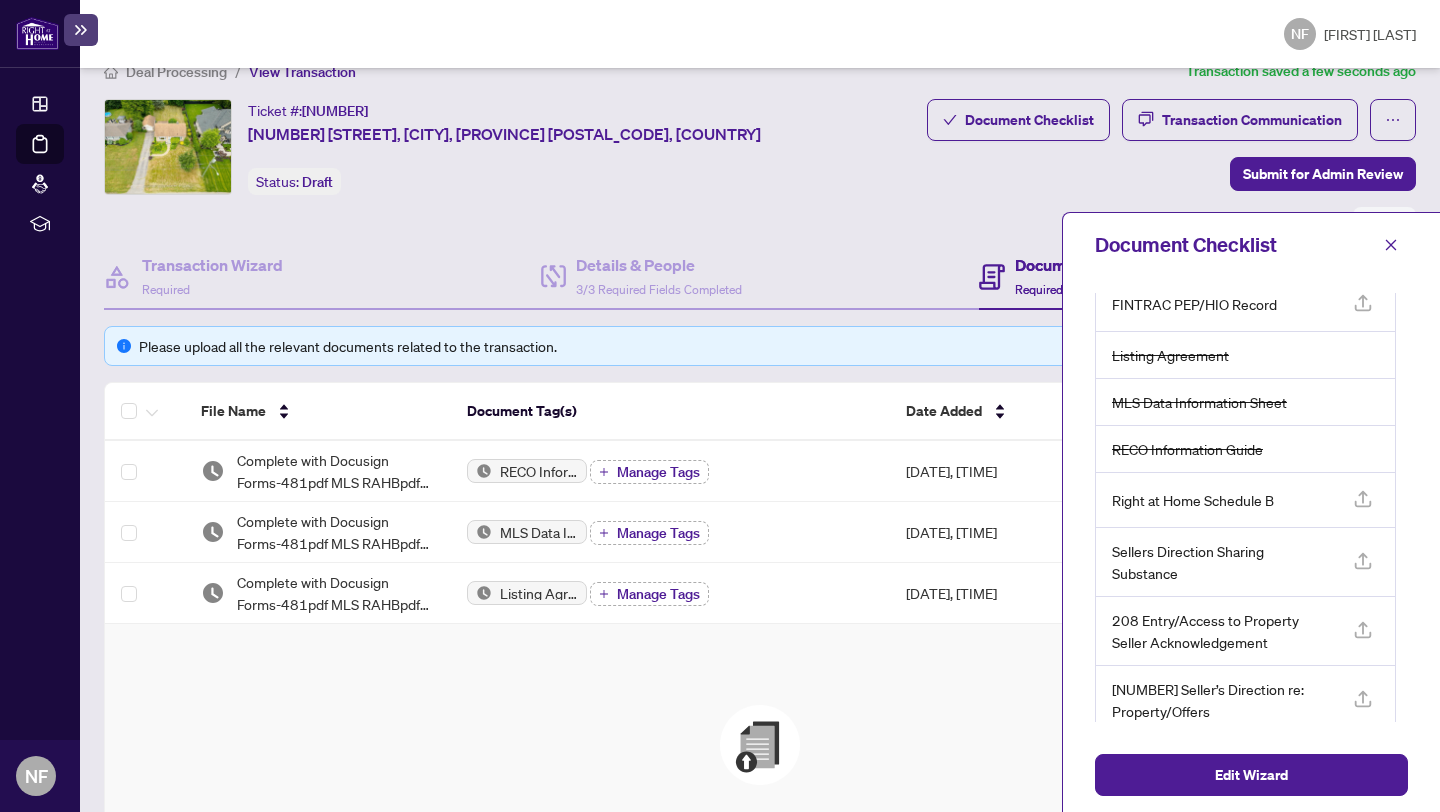 scroll, scrollTop: 84, scrollLeft: 0, axis: vertical 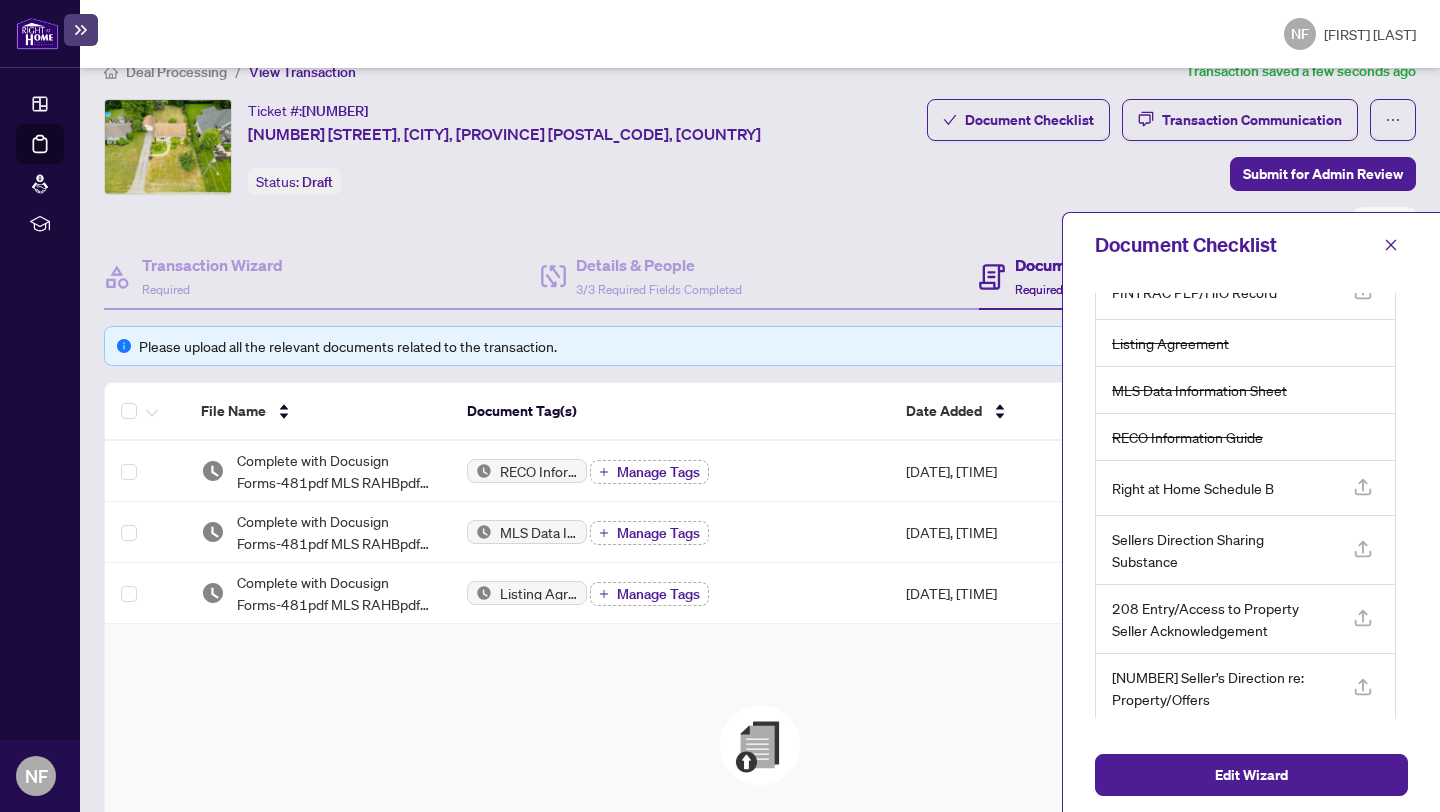 drag, startPoint x: 1200, startPoint y: 769, endPoint x: 1439, endPoint y: 93, distance: 717.00555 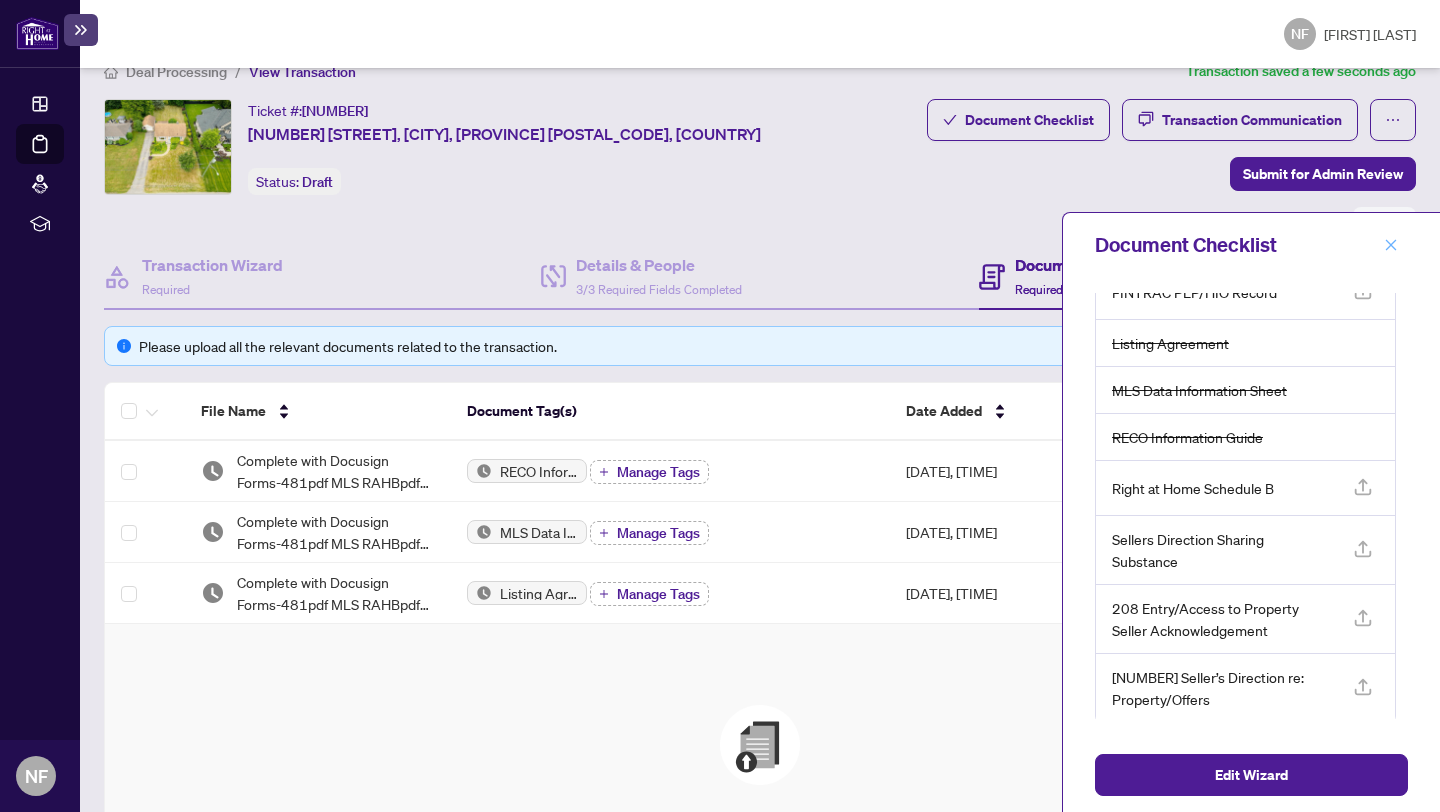 click at bounding box center (1391, 245) 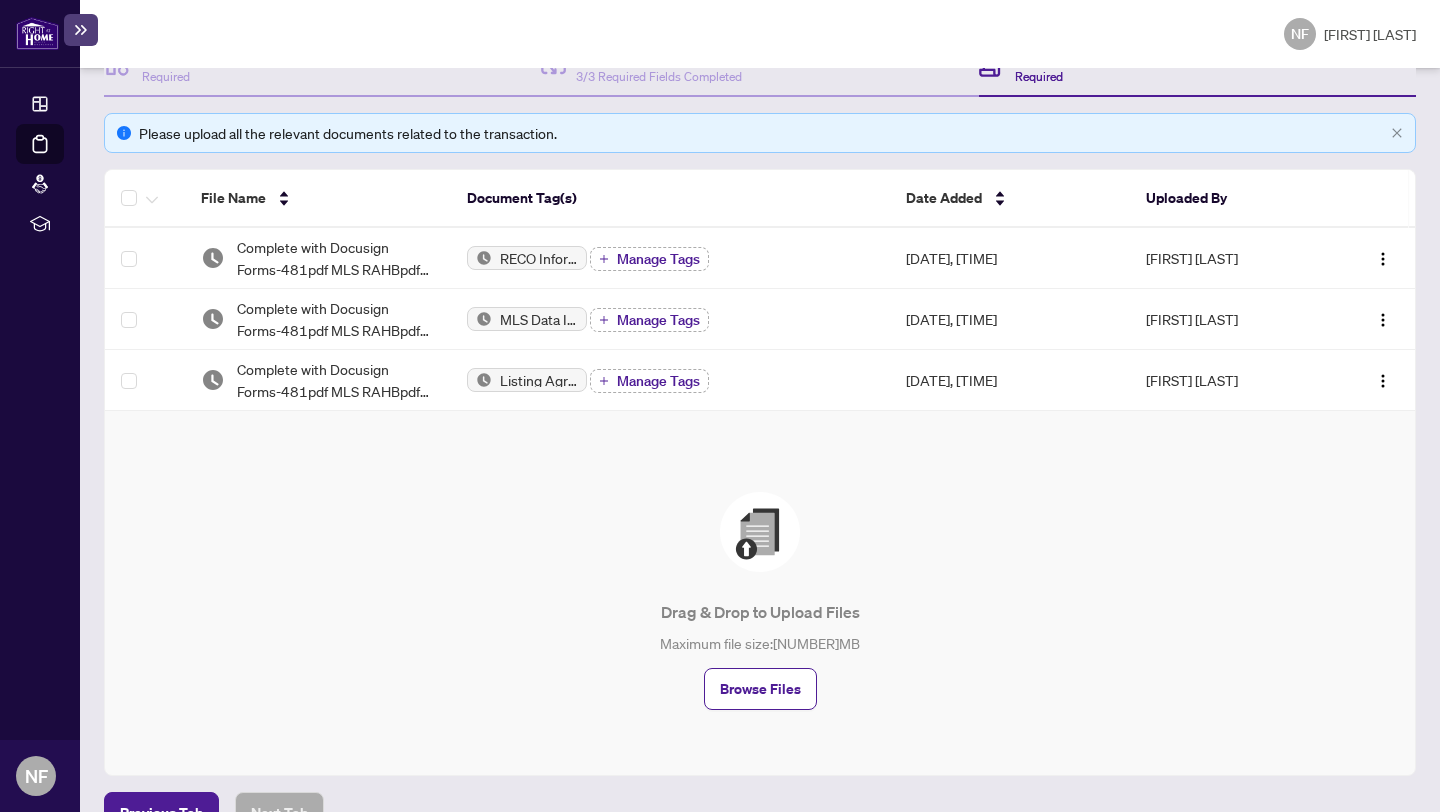 scroll, scrollTop: 288, scrollLeft: 0, axis: vertical 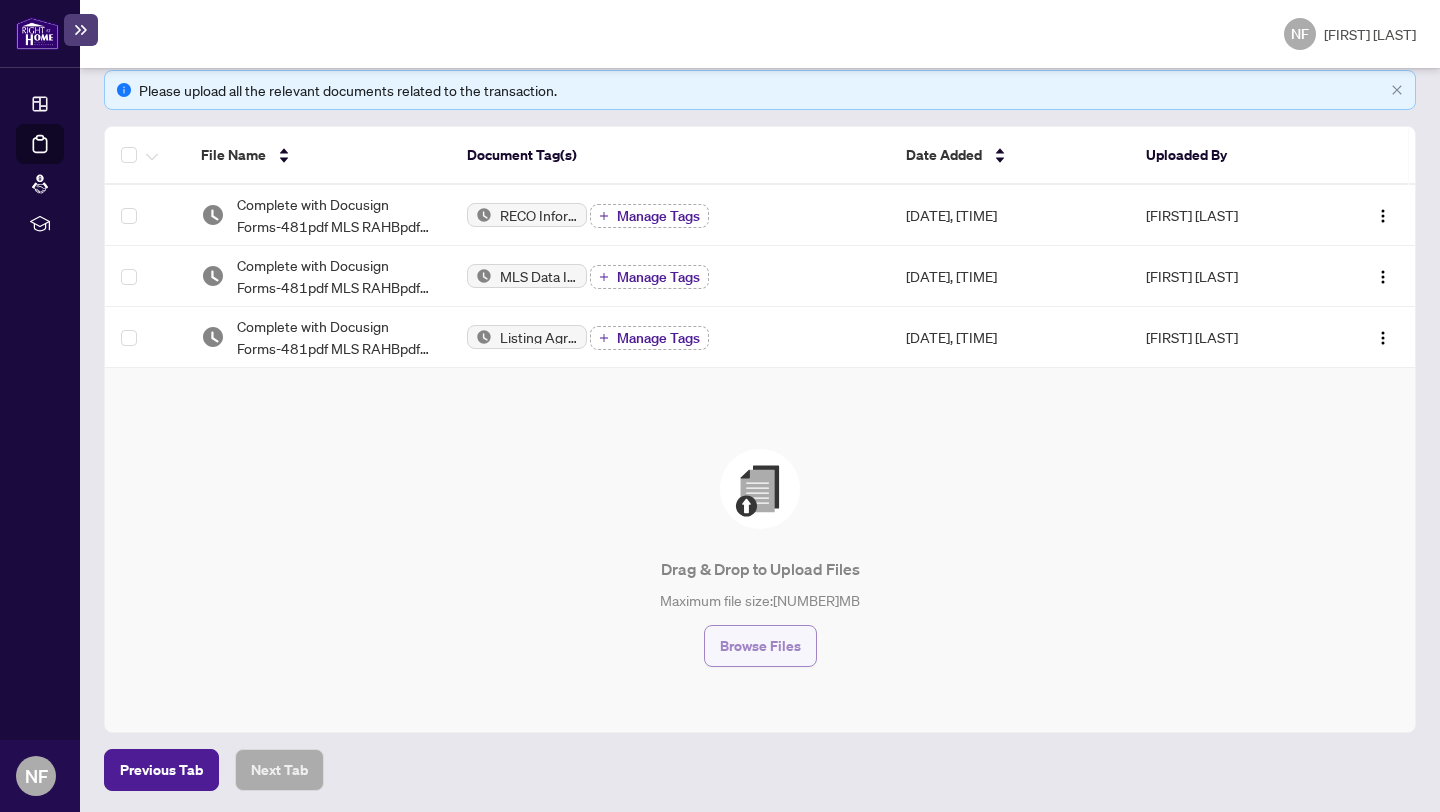 click on "Browse Files" at bounding box center [760, 646] 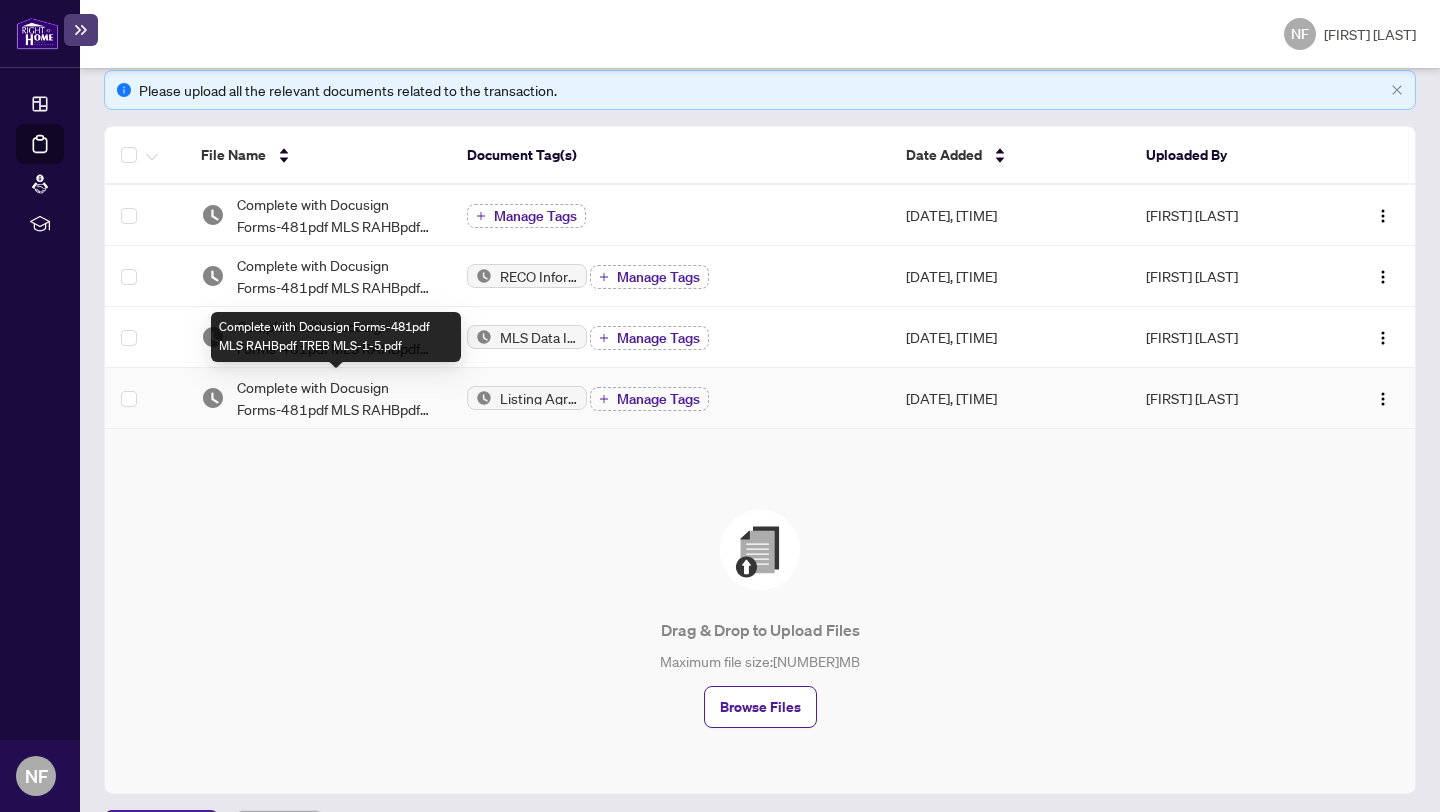 click on "Complete with Docusign Forms-481pdf MLS RAHBpdf TREB MLS-1-5.pdf" at bounding box center (336, 398) 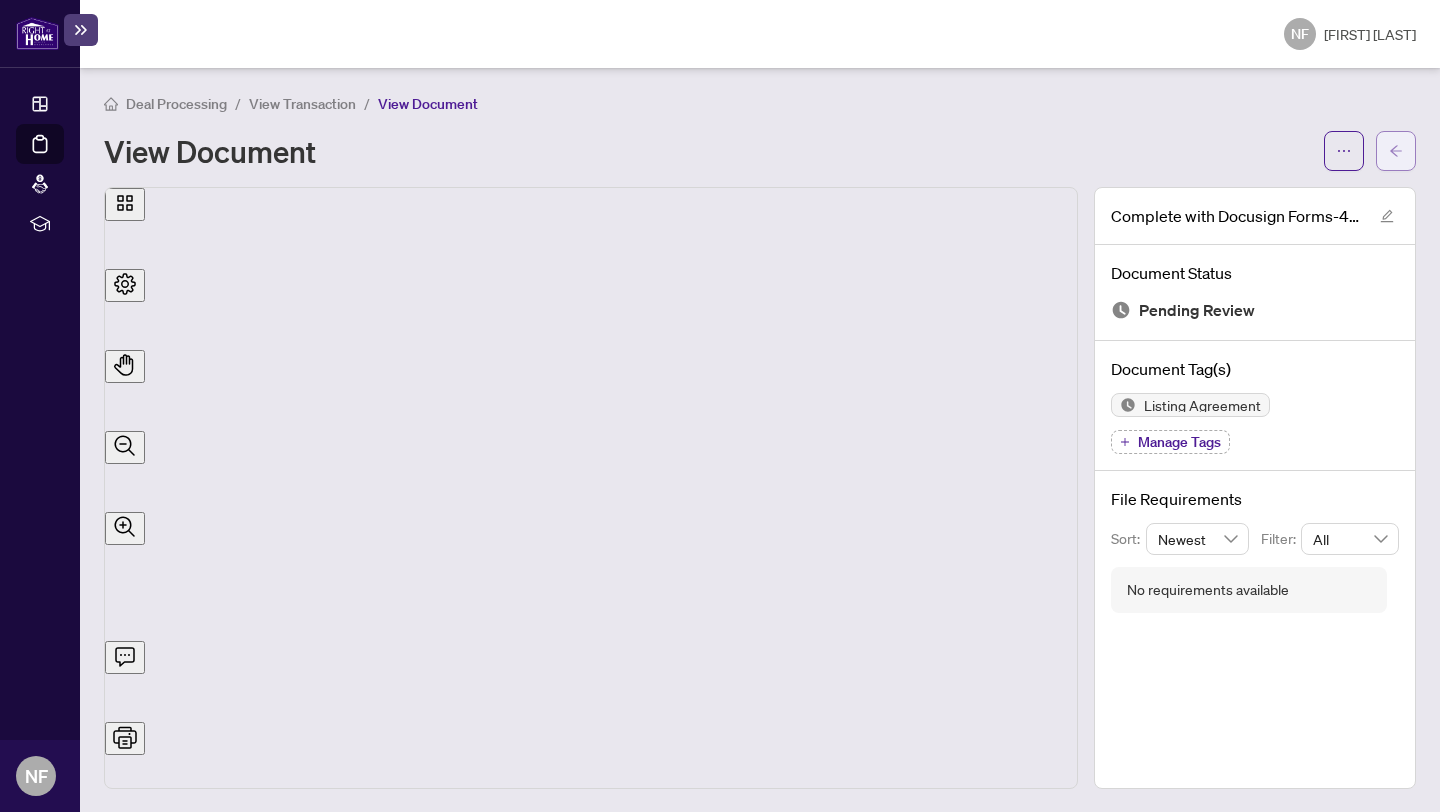 click at bounding box center [1396, 151] 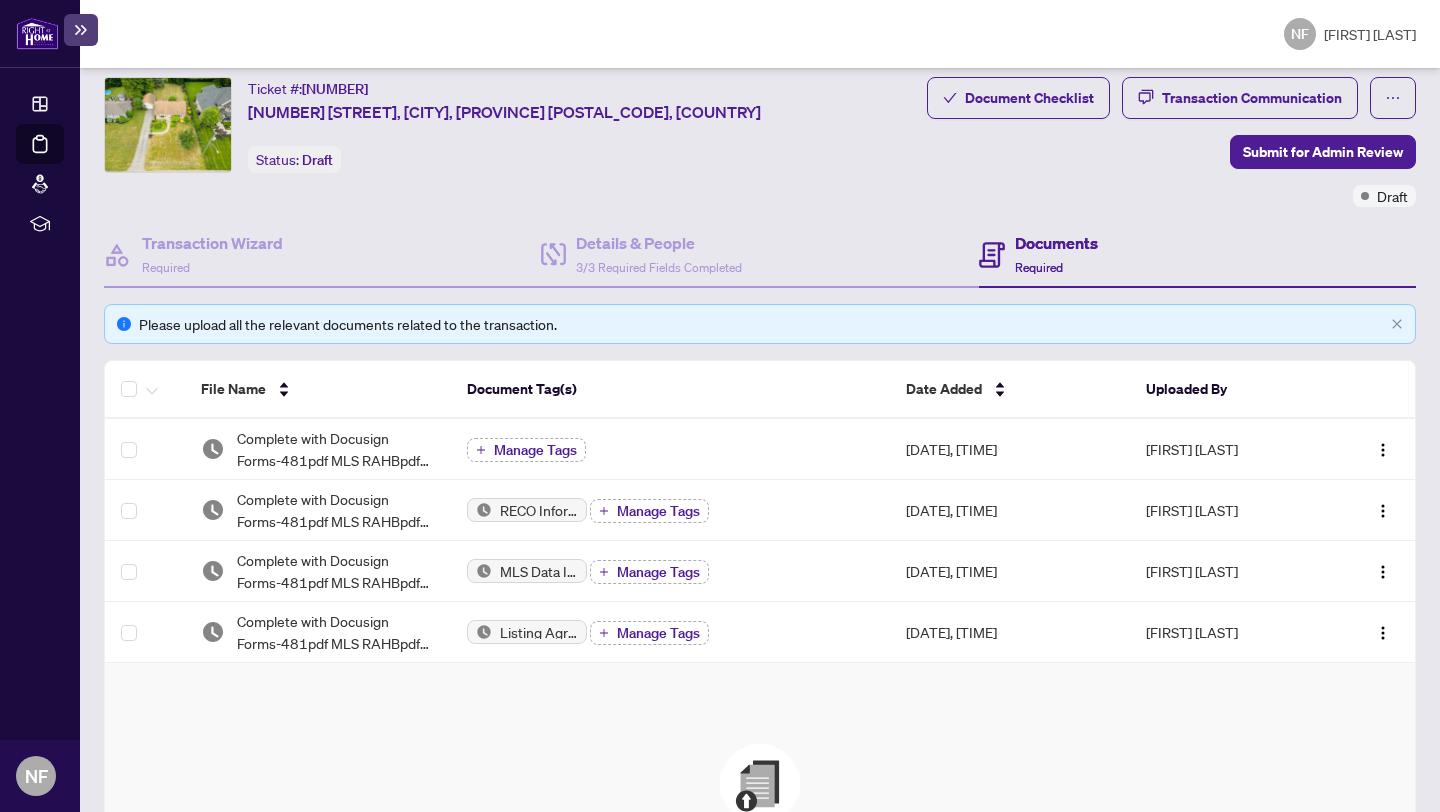 scroll, scrollTop: 0, scrollLeft: 0, axis: both 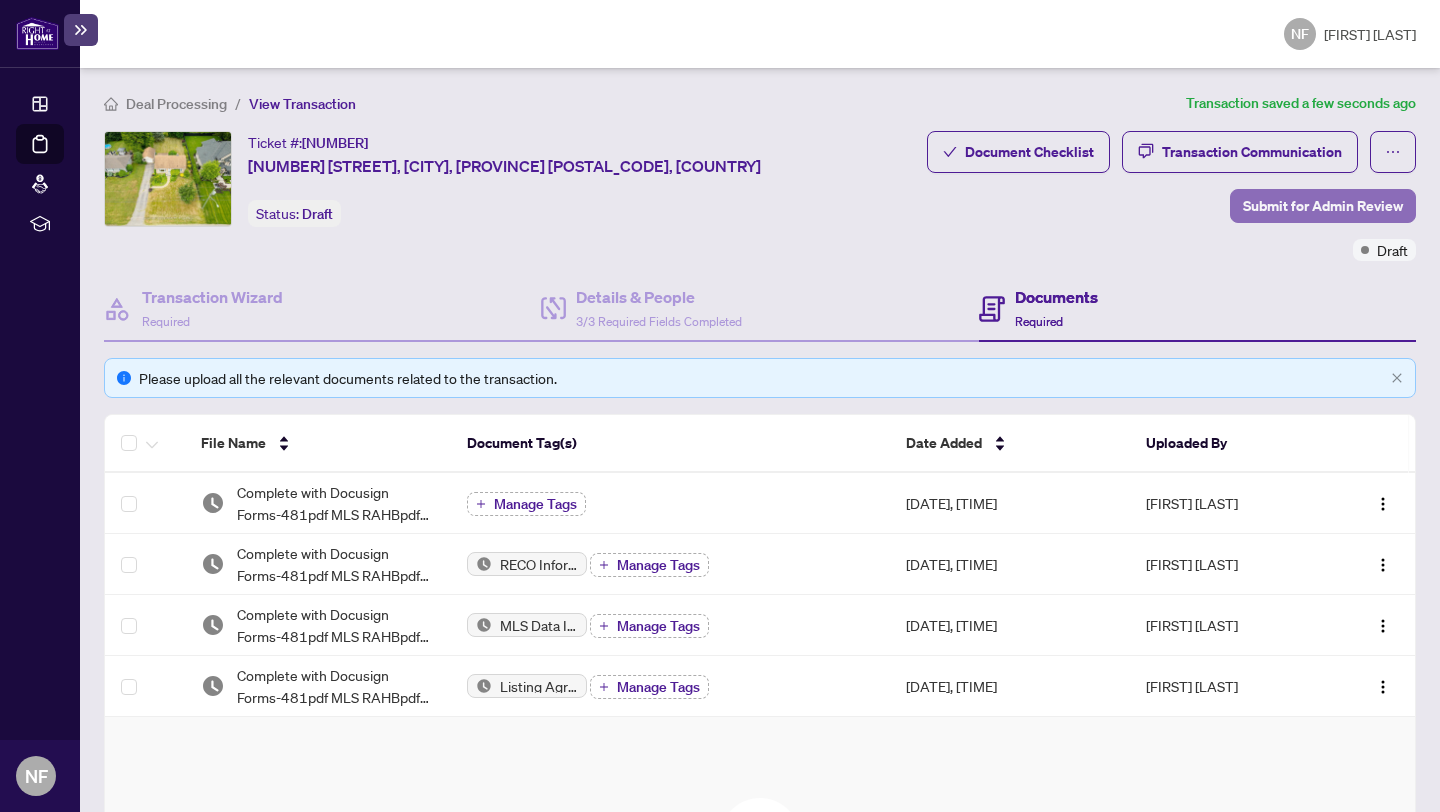 click on "Submit for Admin Review" at bounding box center [1323, 206] 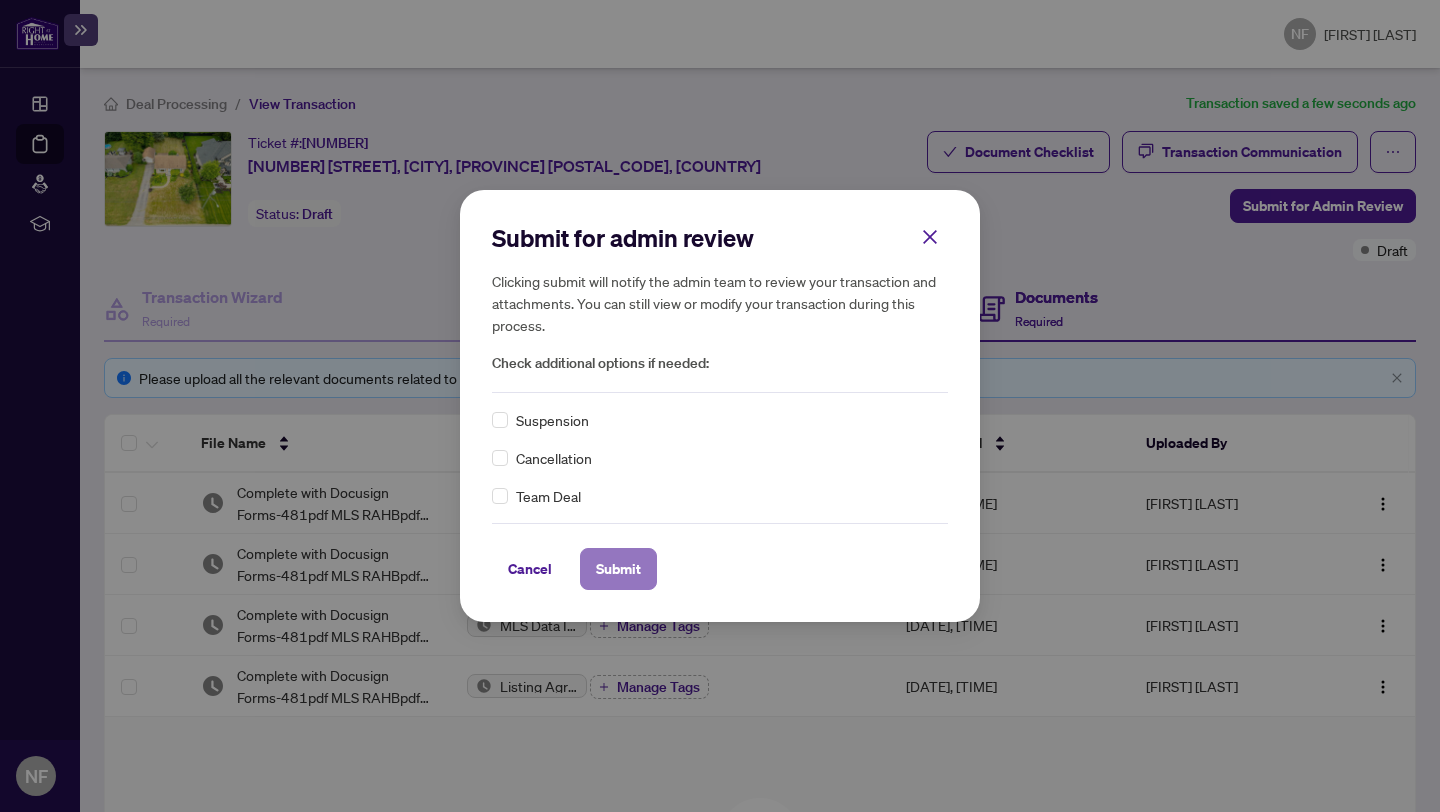 click on "Submit" at bounding box center (618, 569) 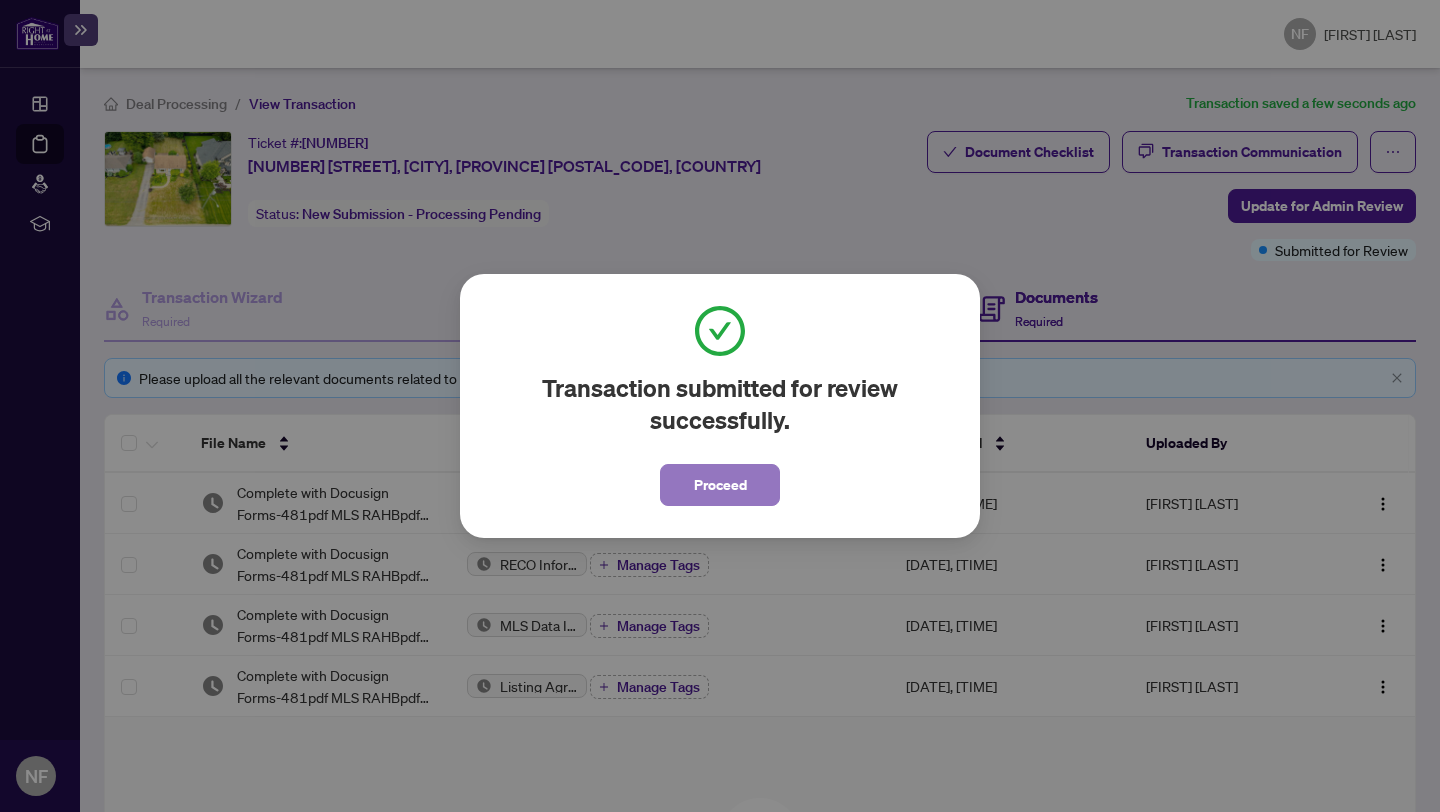 click on "Proceed" at bounding box center (720, 485) 